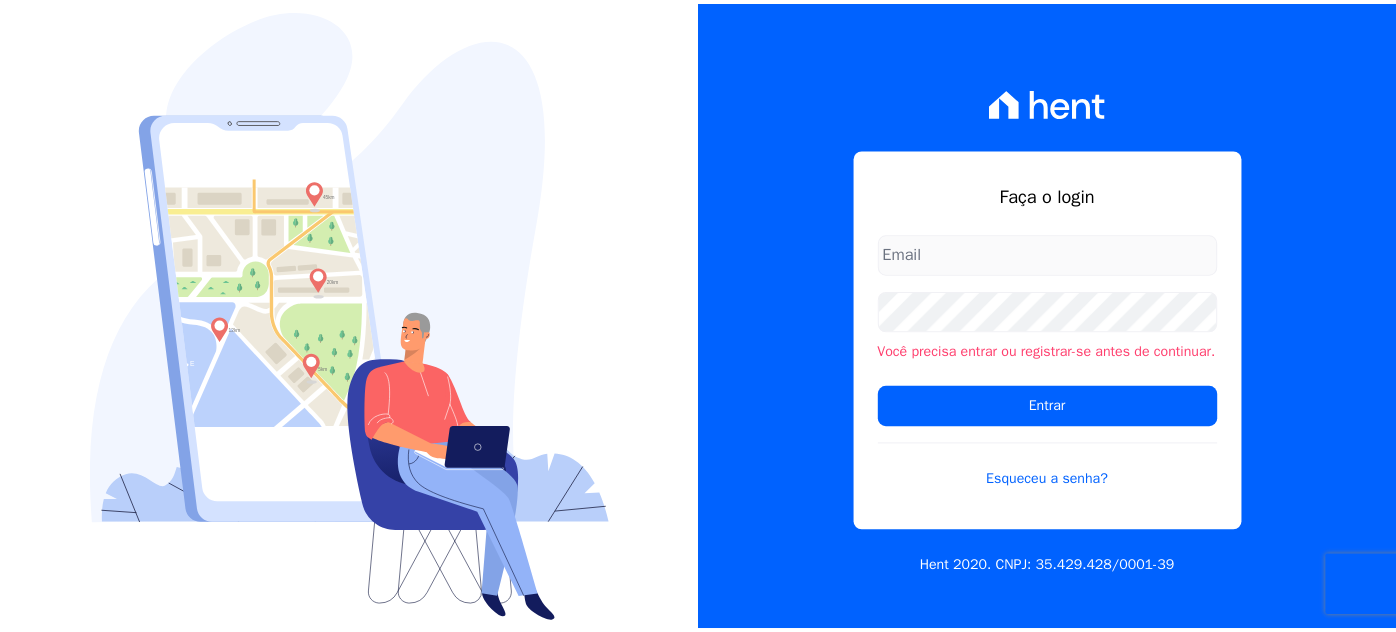 scroll, scrollTop: 0, scrollLeft: 0, axis: both 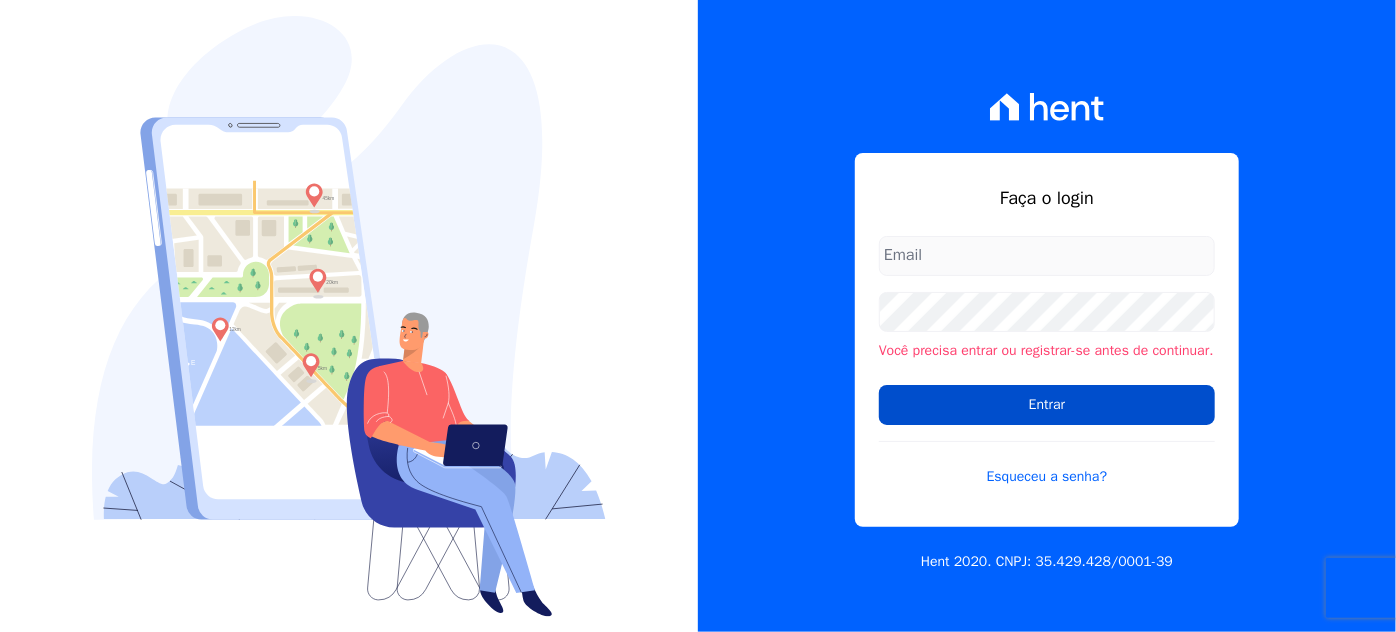 type on "[EMAIL]" 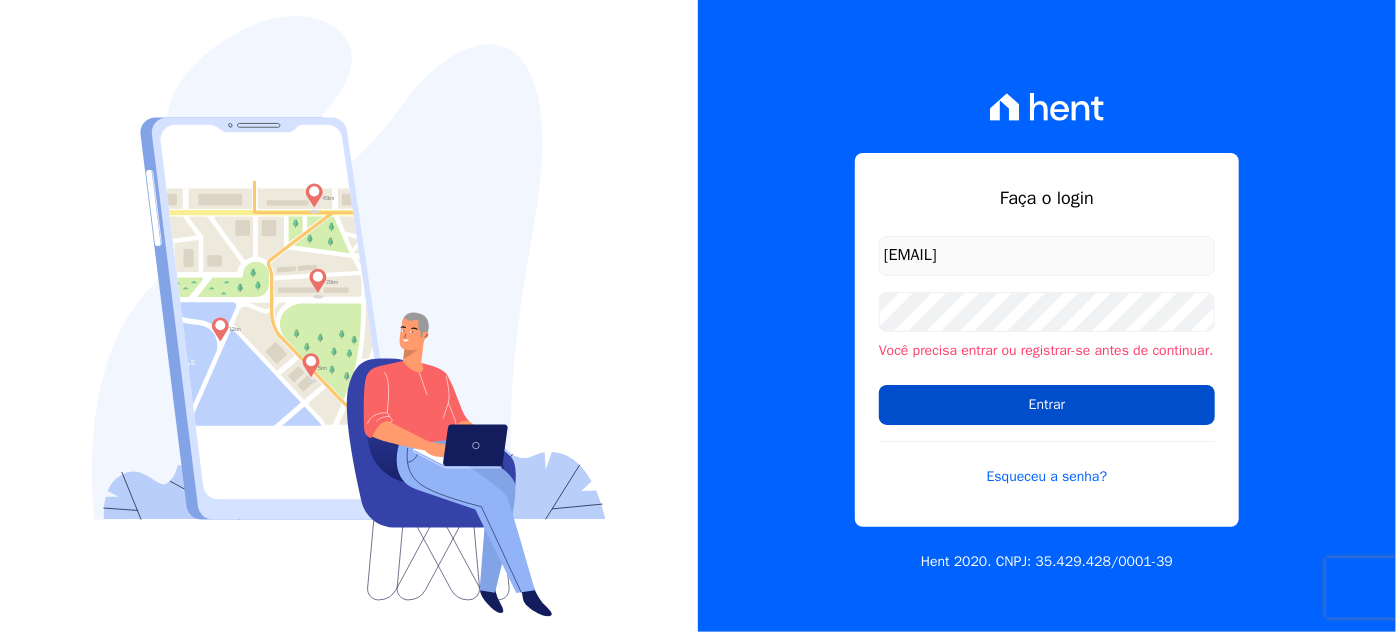 click on "Entrar" at bounding box center (1047, 405) 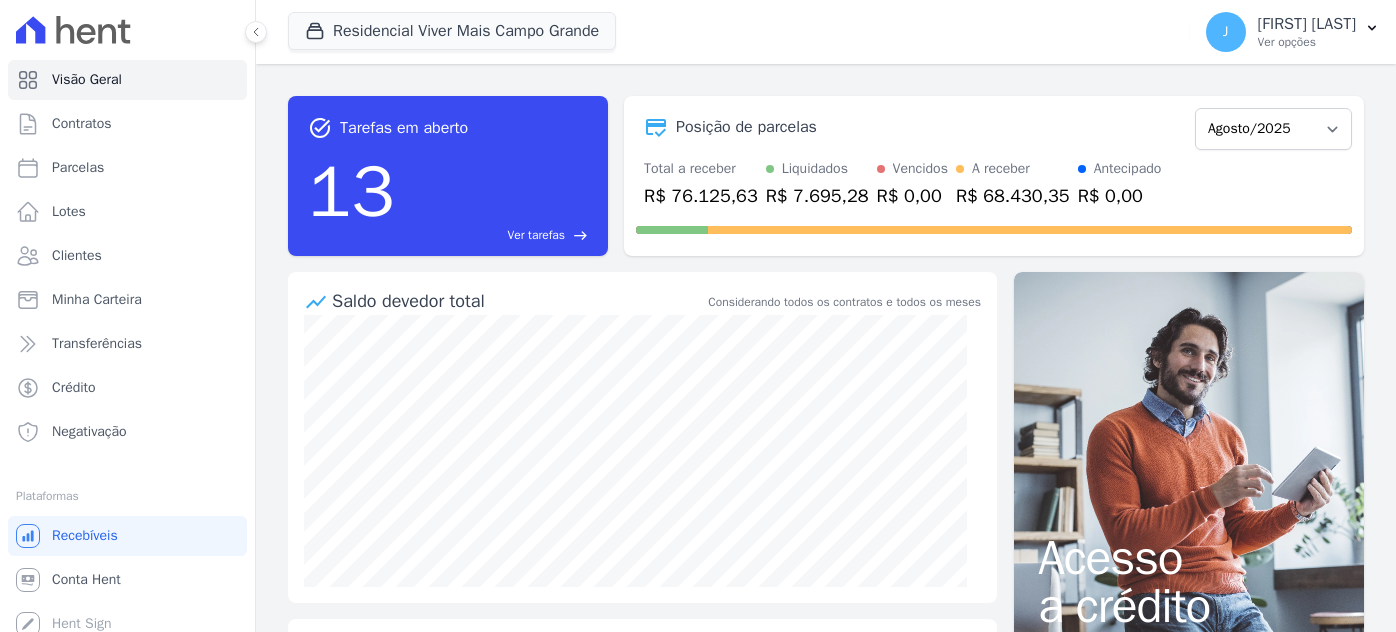 scroll, scrollTop: 0, scrollLeft: 0, axis: both 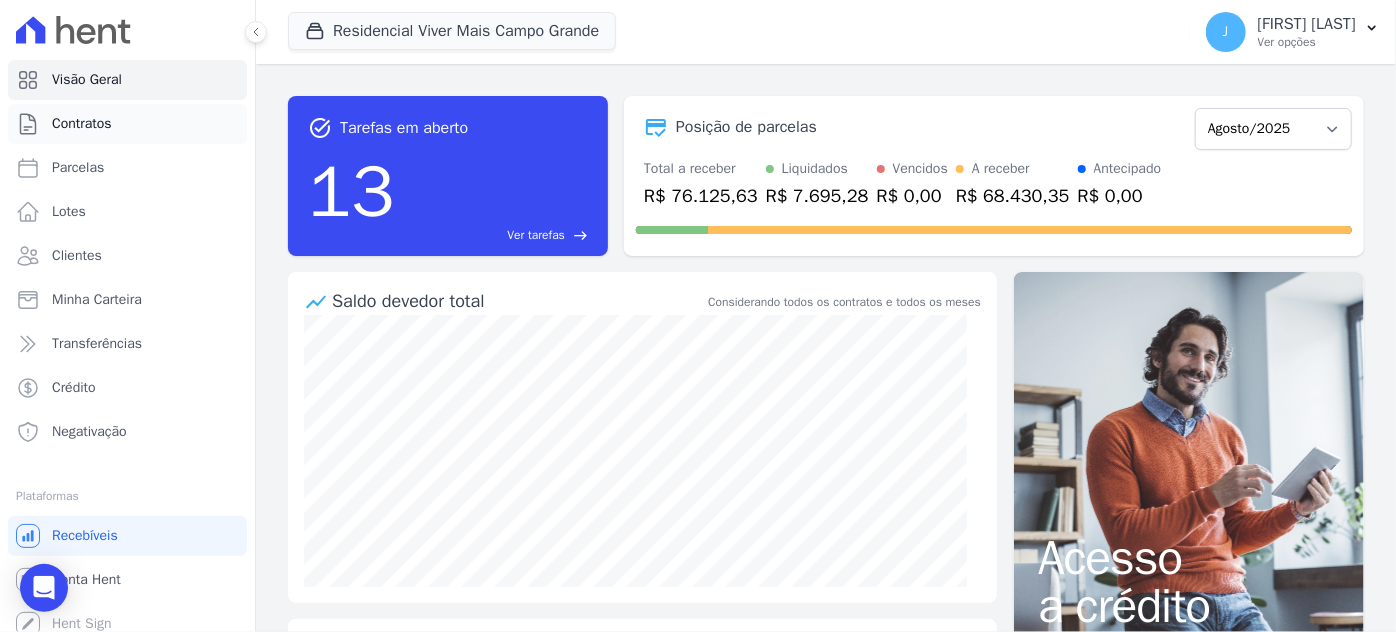 click on "Contratos" at bounding box center [82, 124] 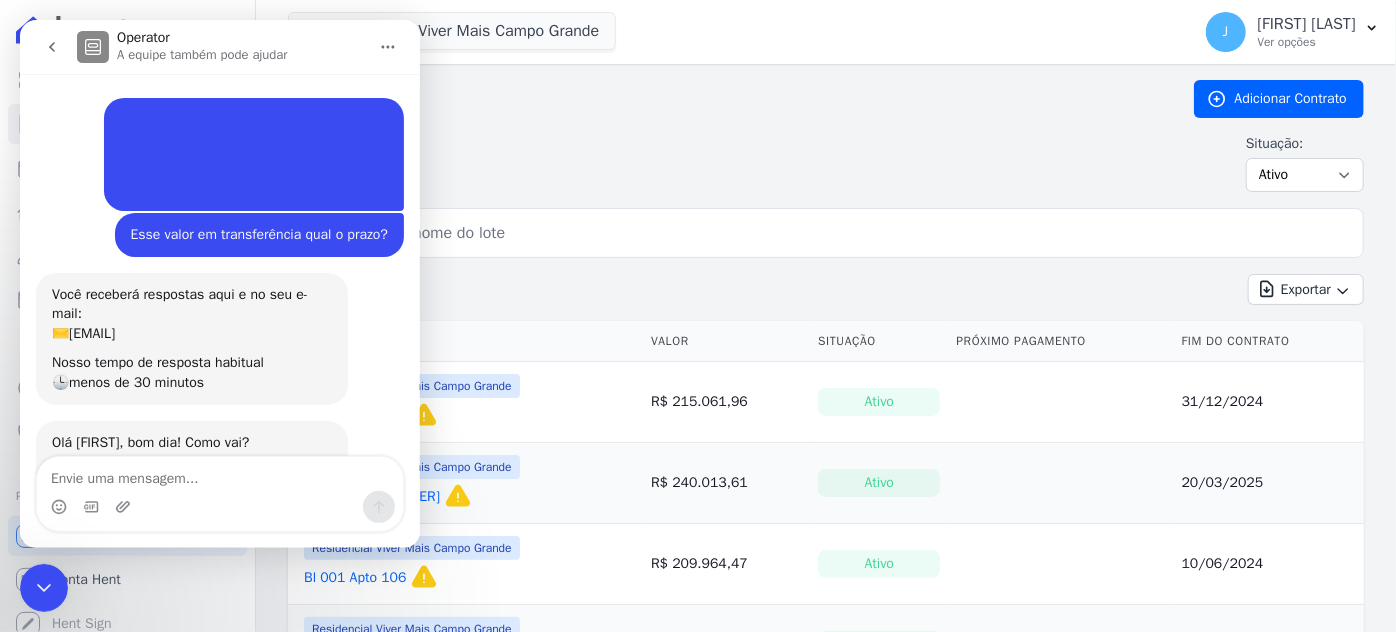 scroll, scrollTop: 0, scrollLeft: 0, axis: both 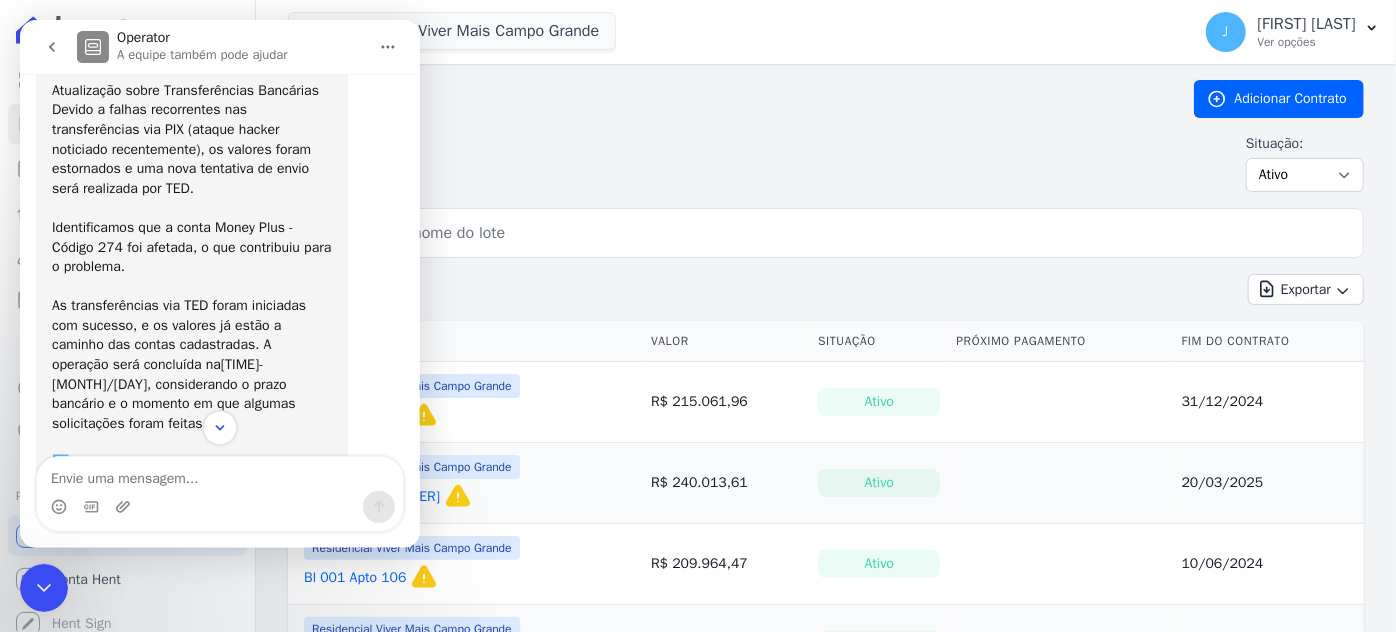 click 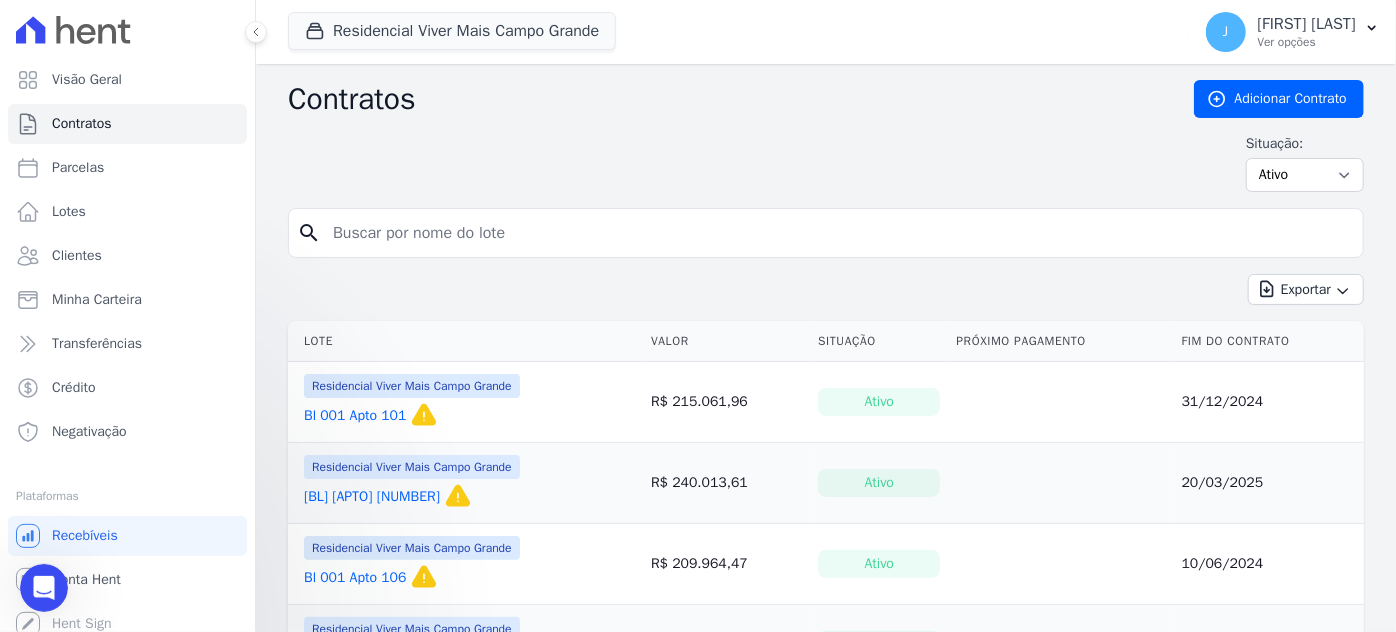 scroll, scrollTop: 0, scrollLeft: 0, axis: both 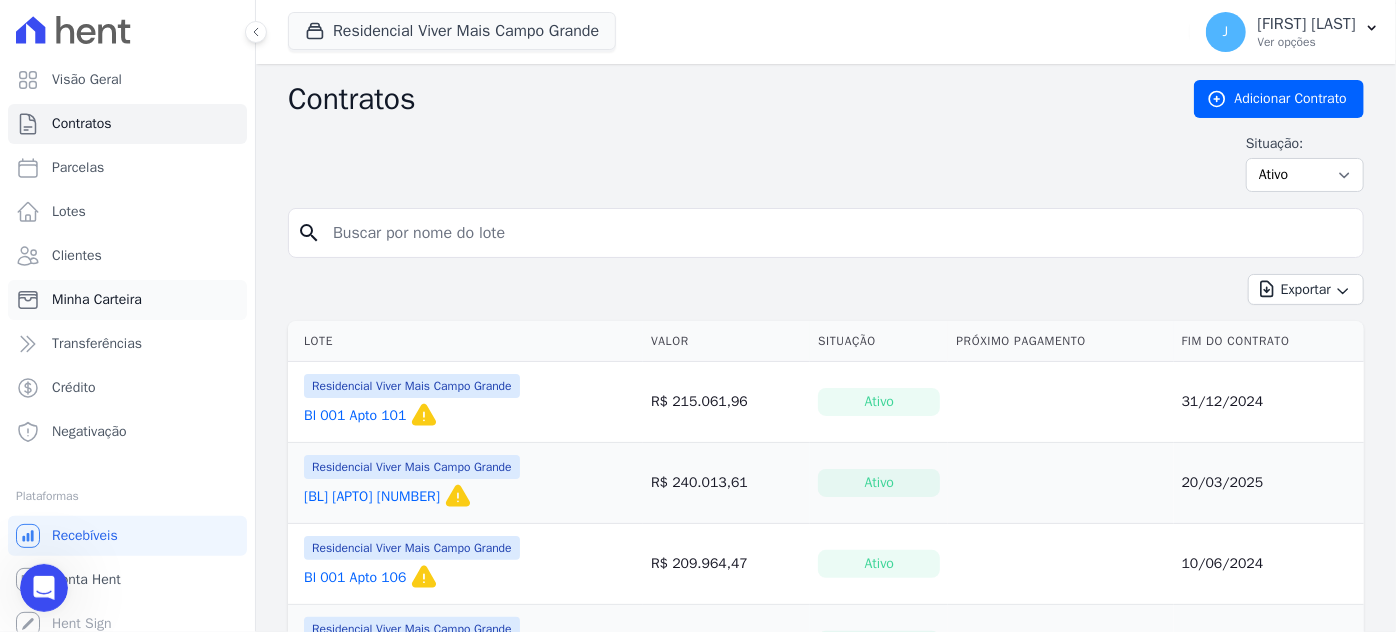 click on "Minha Carteira" at bounding box center [97, 300] 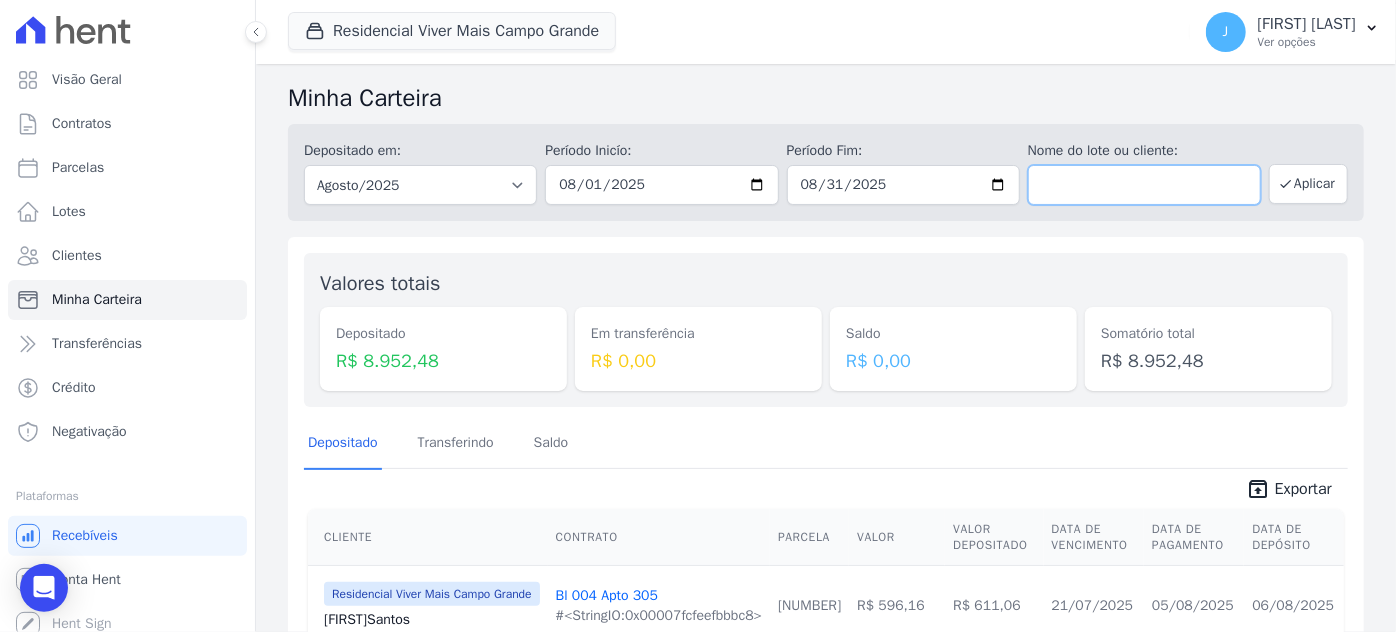 click at bounding box center (1144, 185) 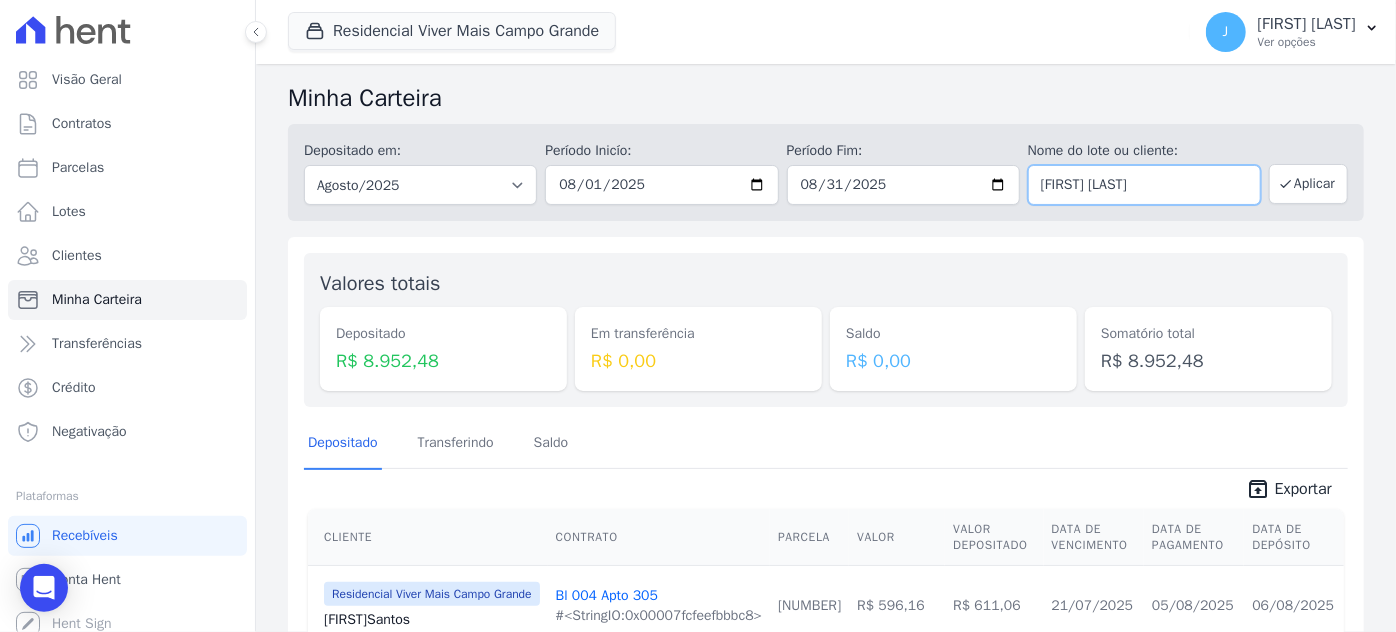 type on "[FIRST] [LAST]" 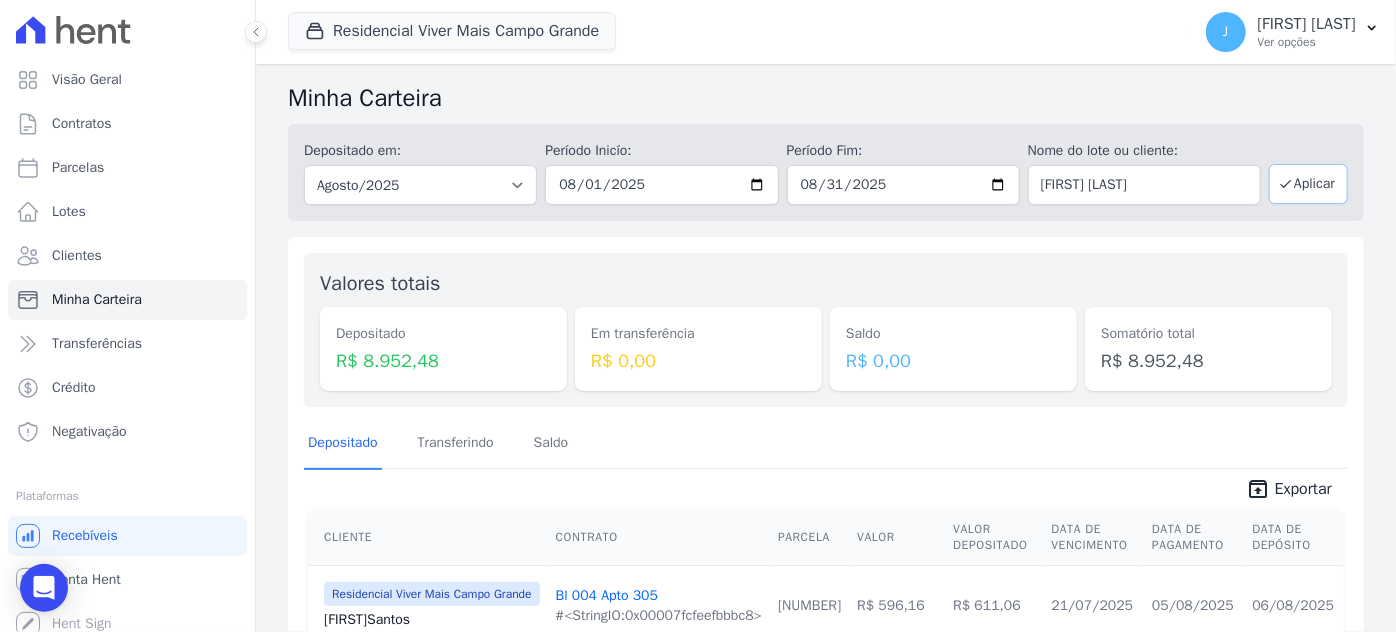 type 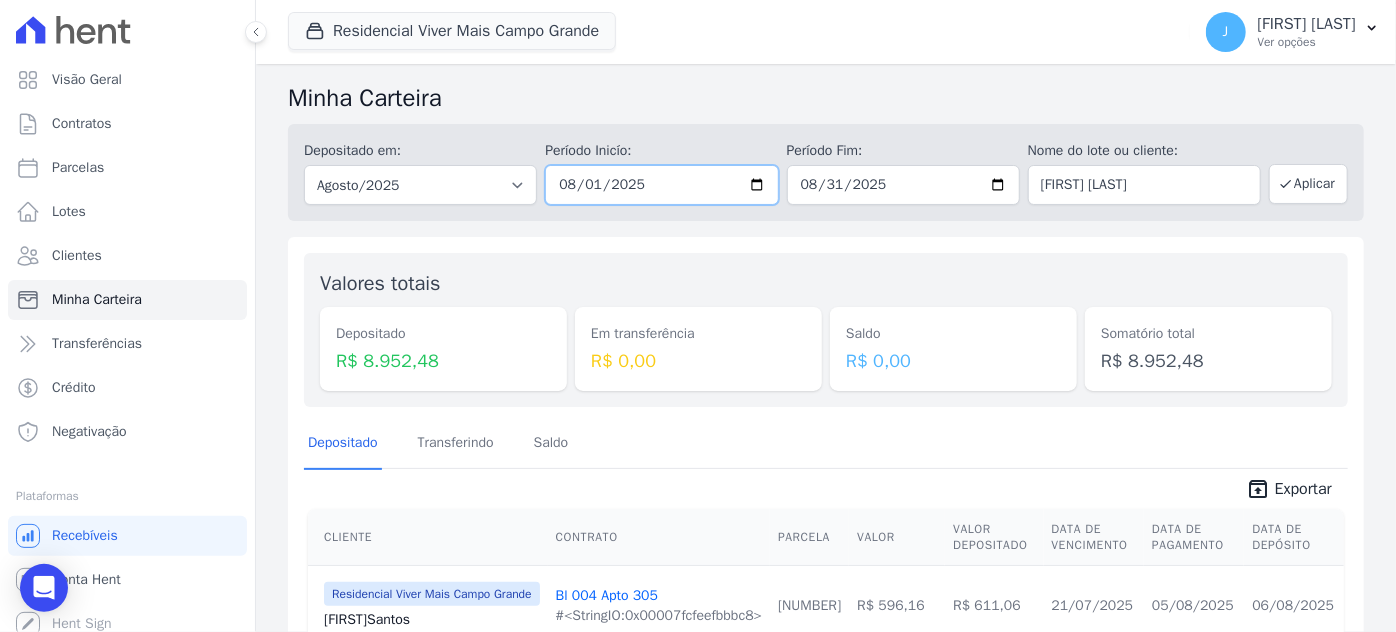 click on "2025-08-01" at bounding box center (661, 185) 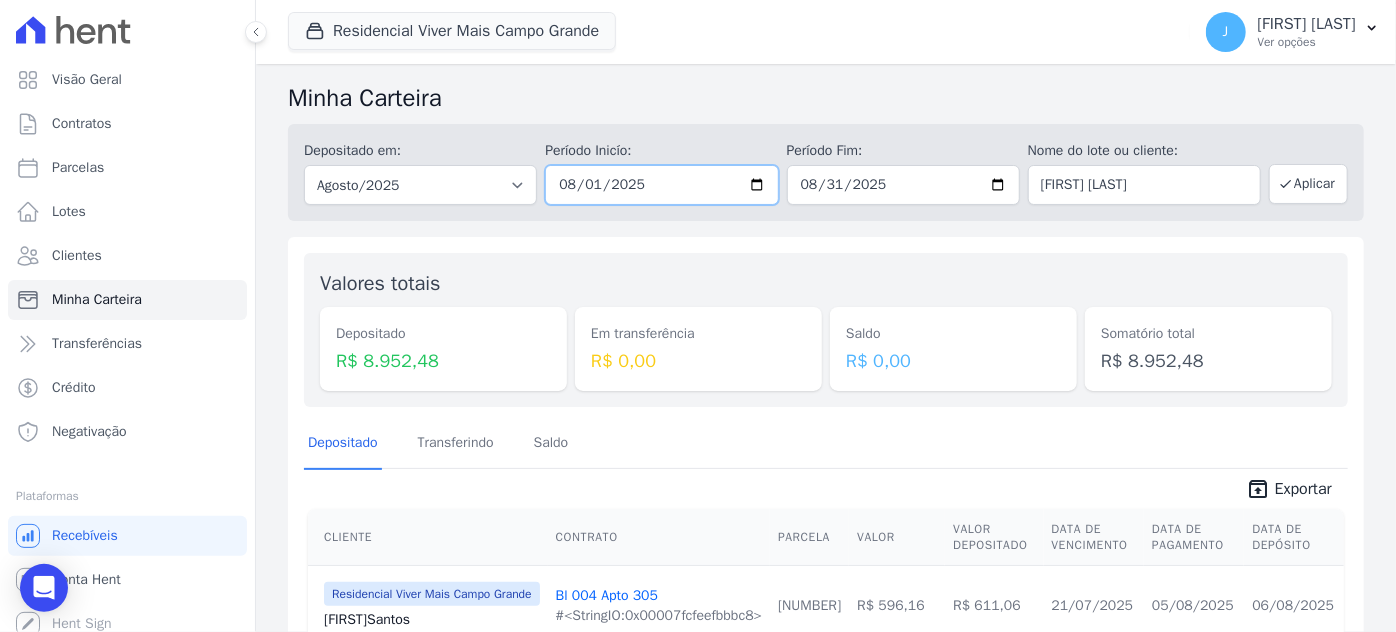 click on "2025-08-01" at bounding box center [661, 185] 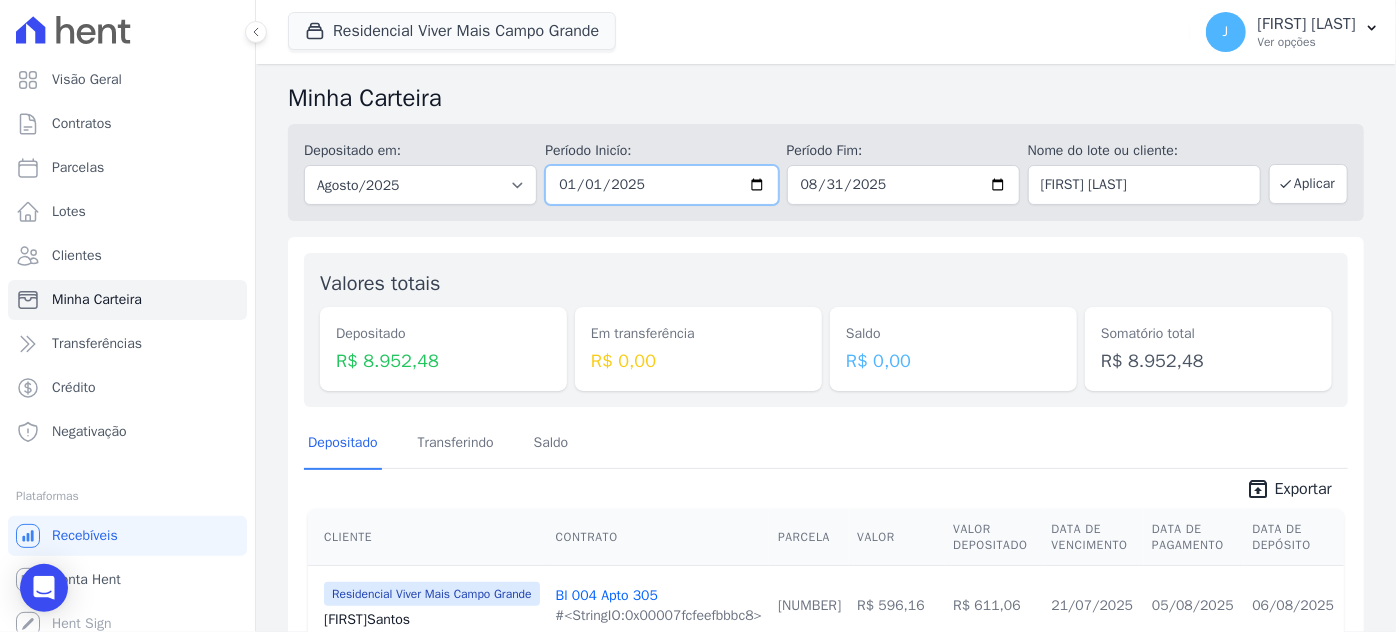 click on "2025-01-01" at bounding box center (661, 185) 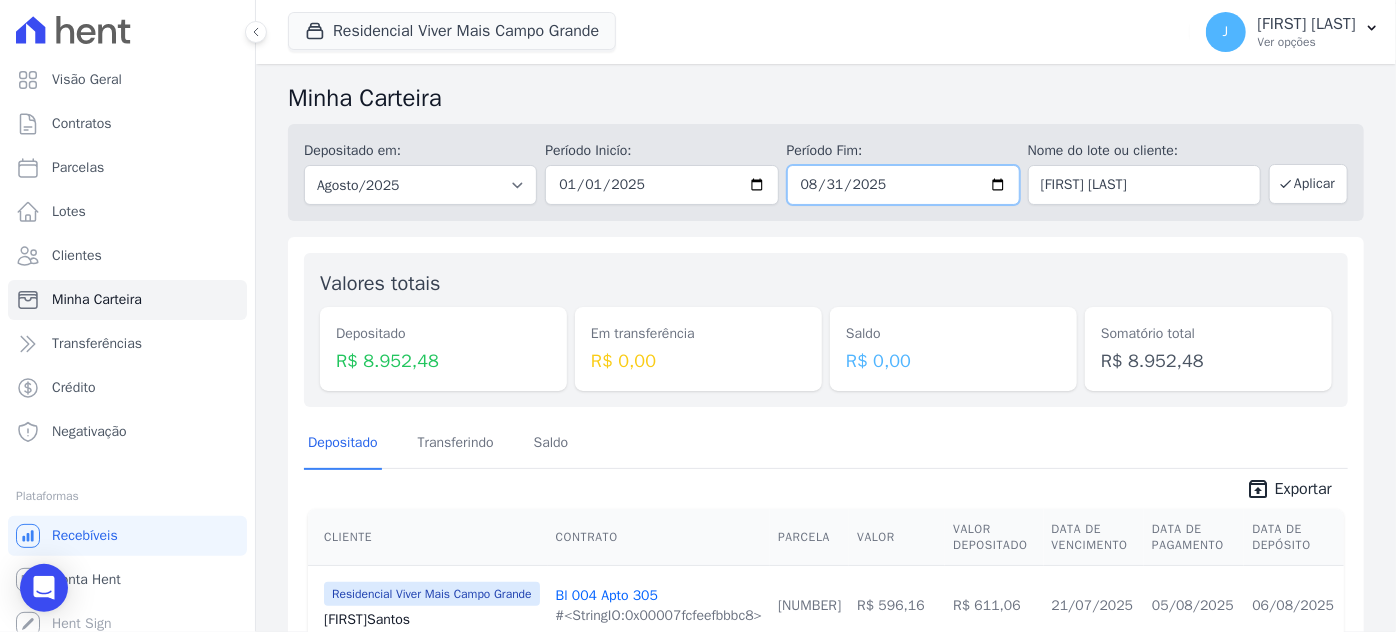 click on "2025-08-31" at bounding box center (903, 185) 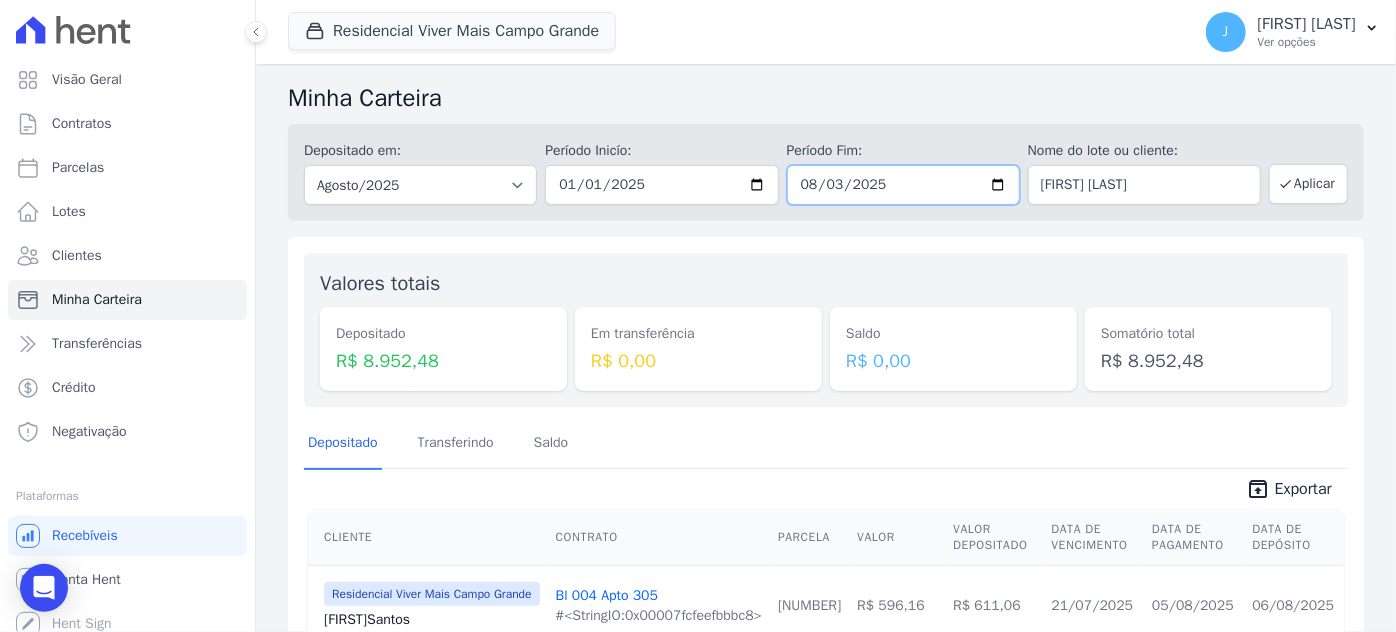 type on "2025-08-31" 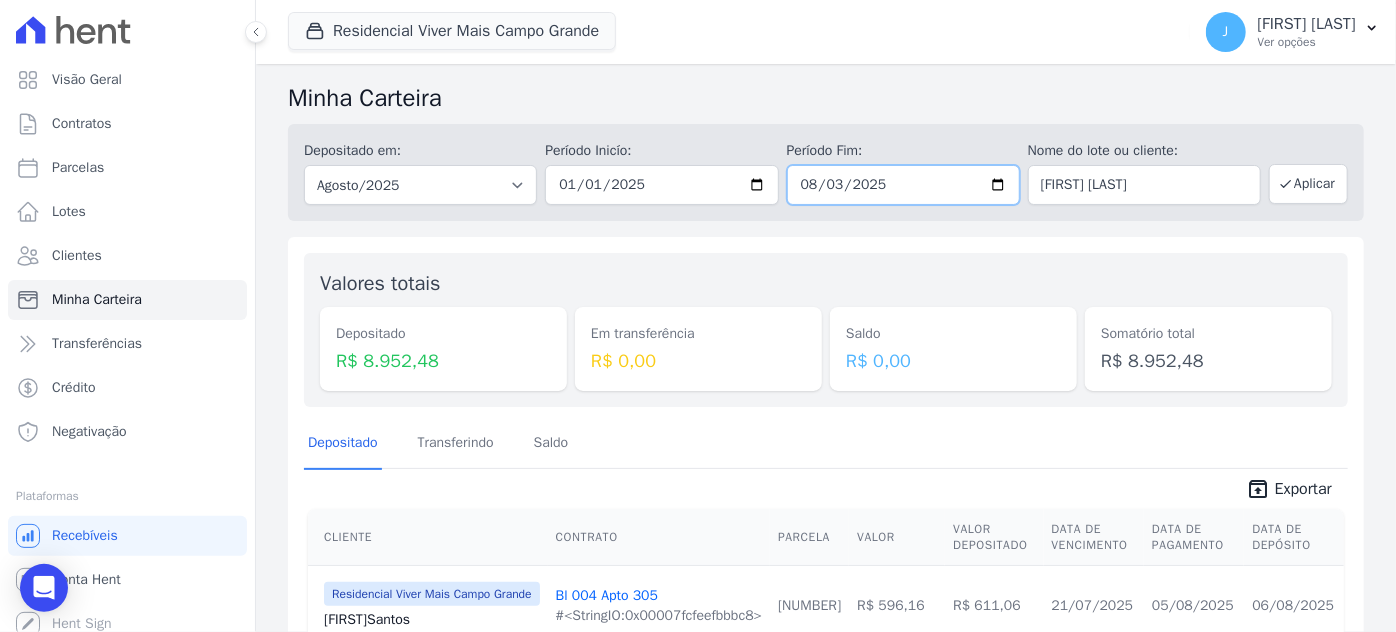 type on "2025-08-31" 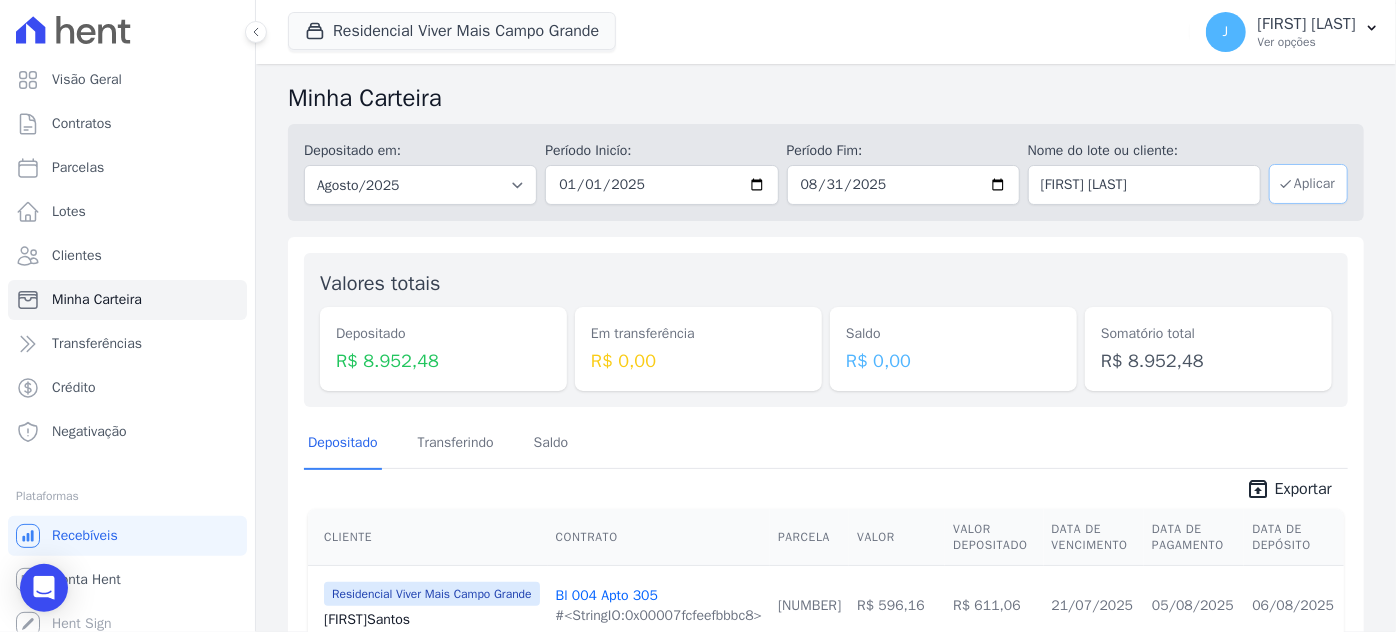 click on "Aplicar" at bounding box center [1308, 184] 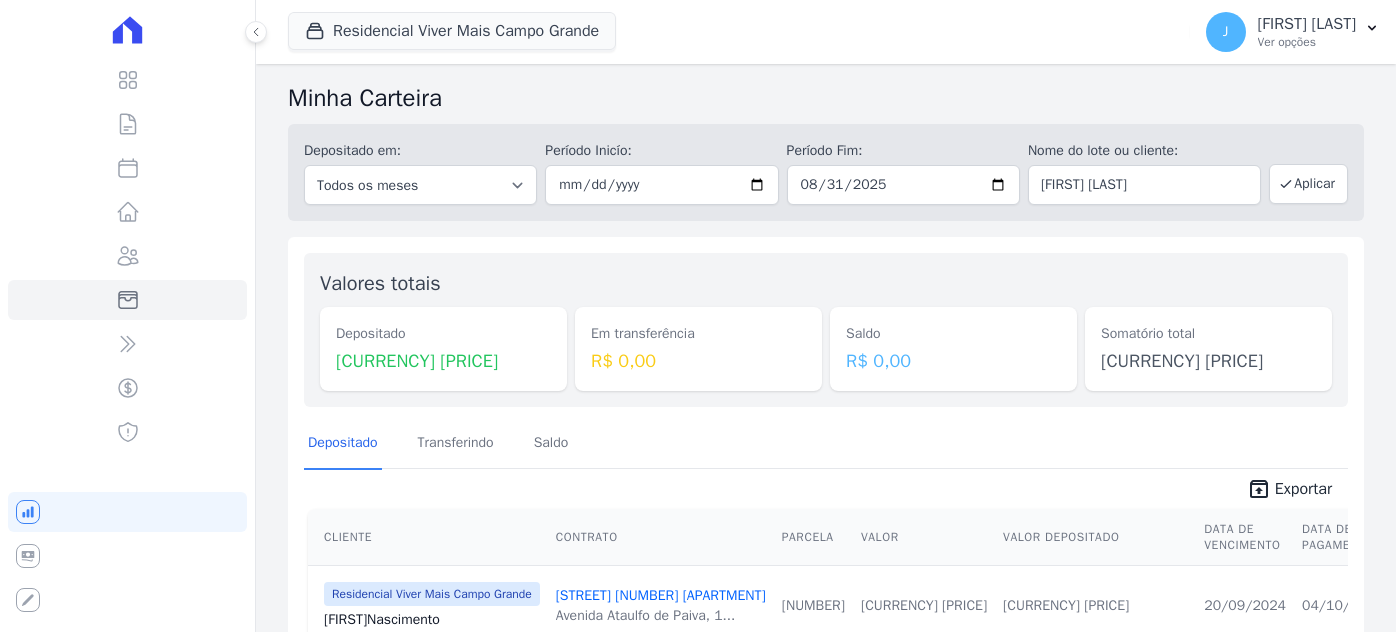 scroll, scrollTop: 0, scrollLeft: 0, axis: both 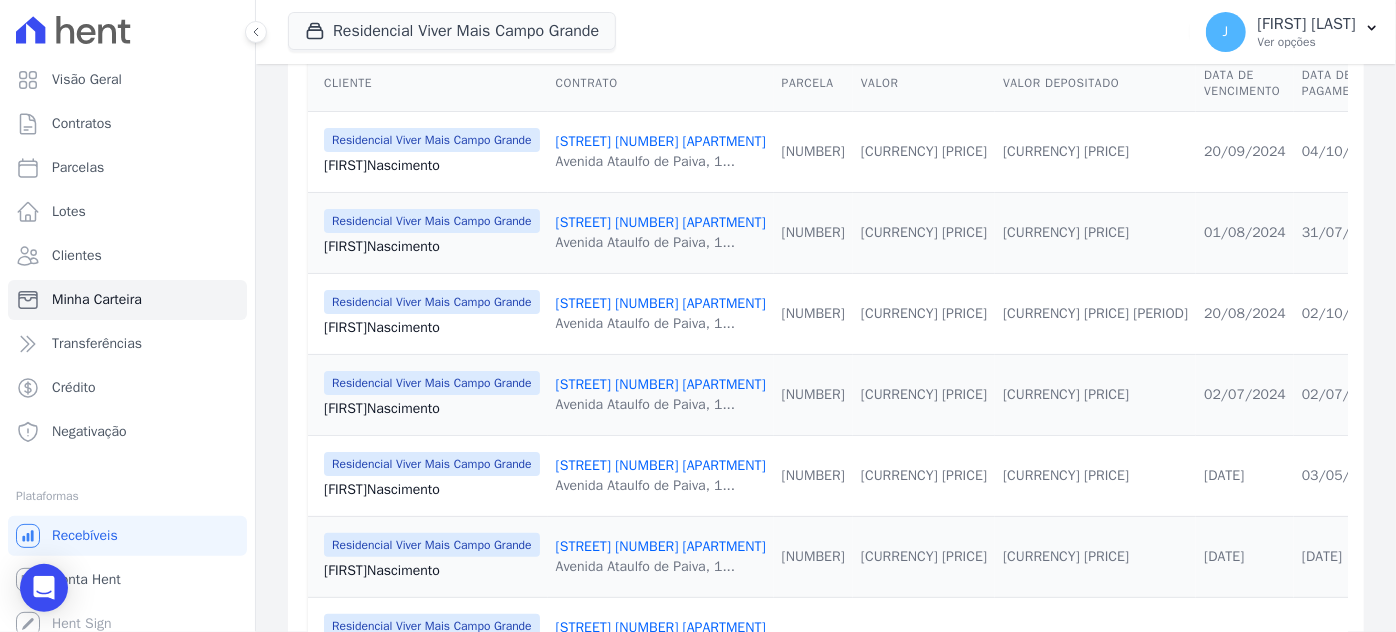 click on "02/07/2024" at bounding box center [1245, 394] 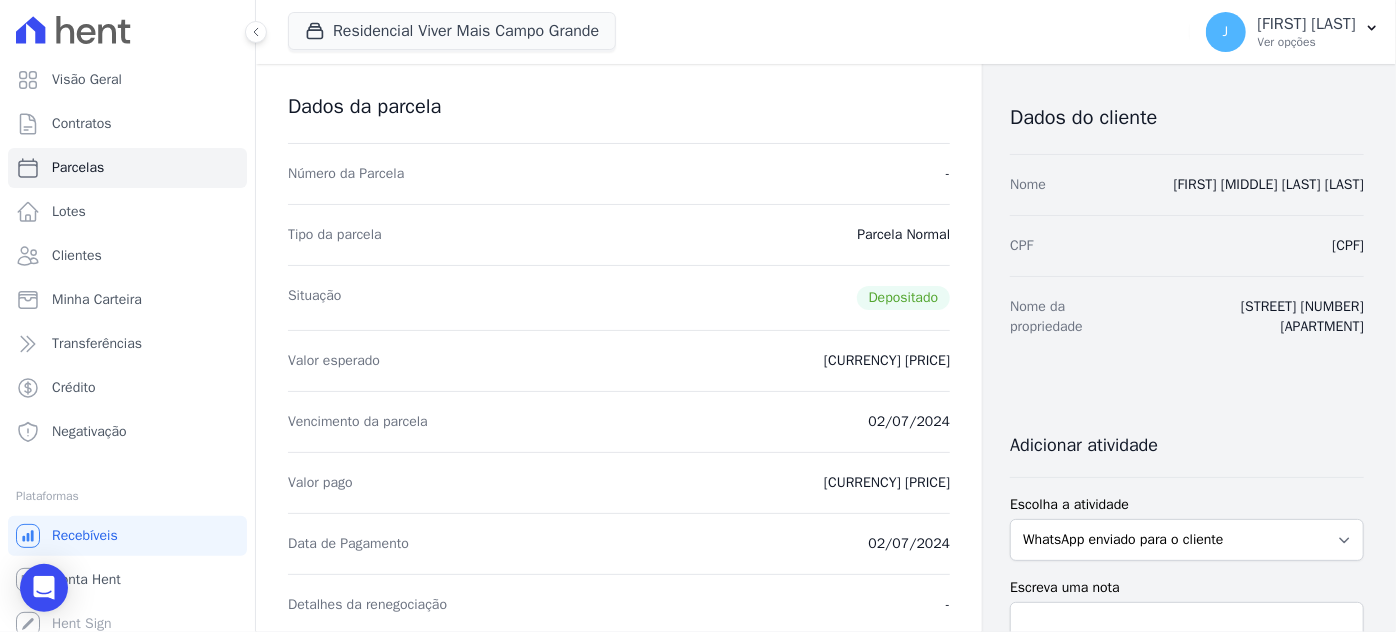 scroll, scrollTop: 0, scrollLeft: 0, axis: both 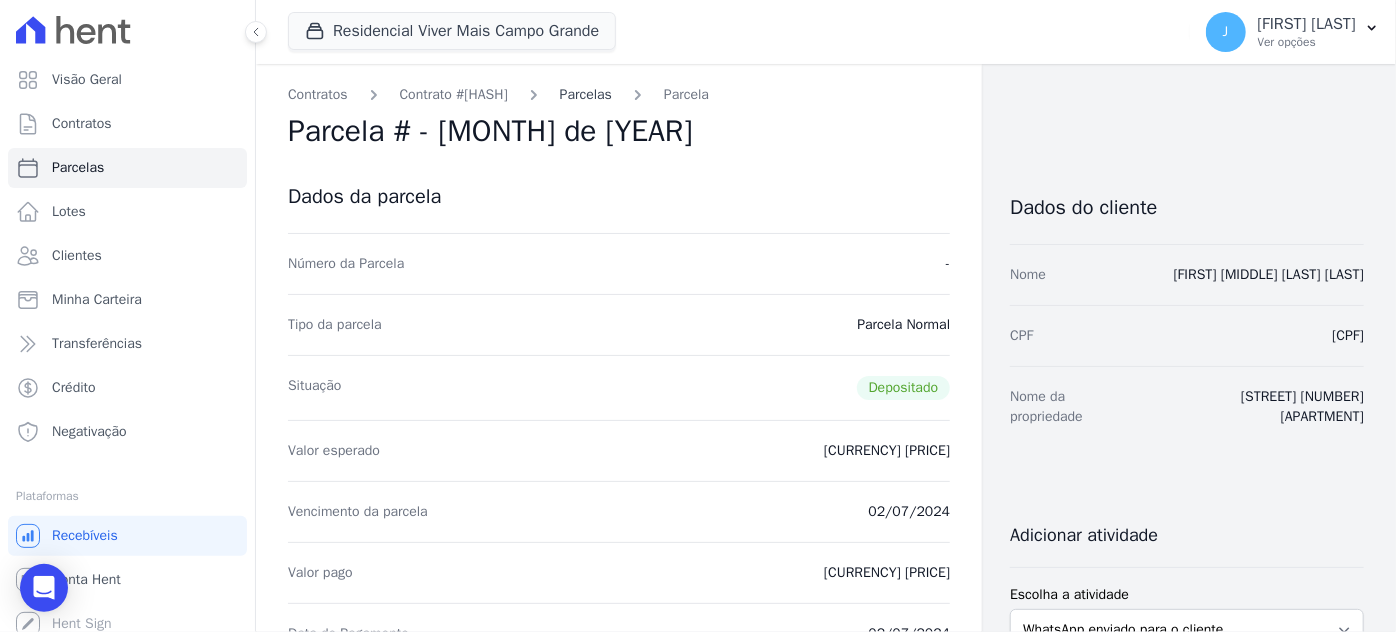 click on "Parcelas" at bounding box center (586, 94) 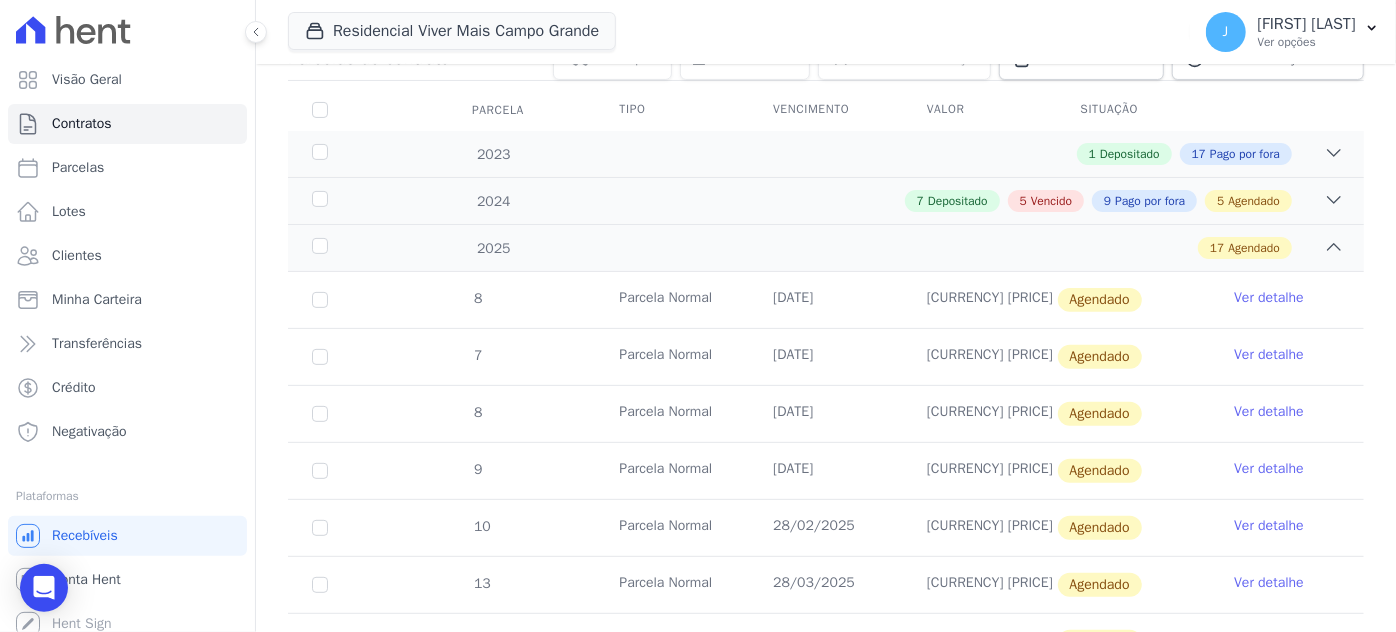 scroll, scrollTop: 272, scrollLeft: 0, axis: vertical 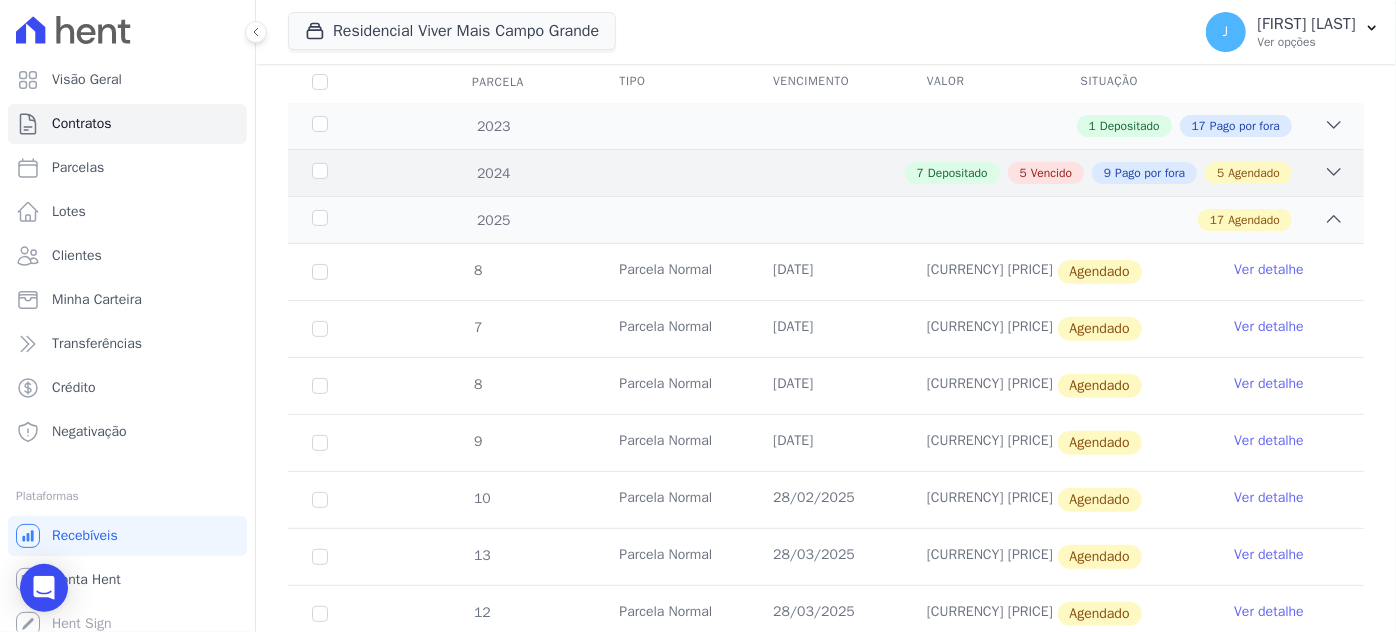 click on "Pago por fora" at bounding box center [1150, 173] 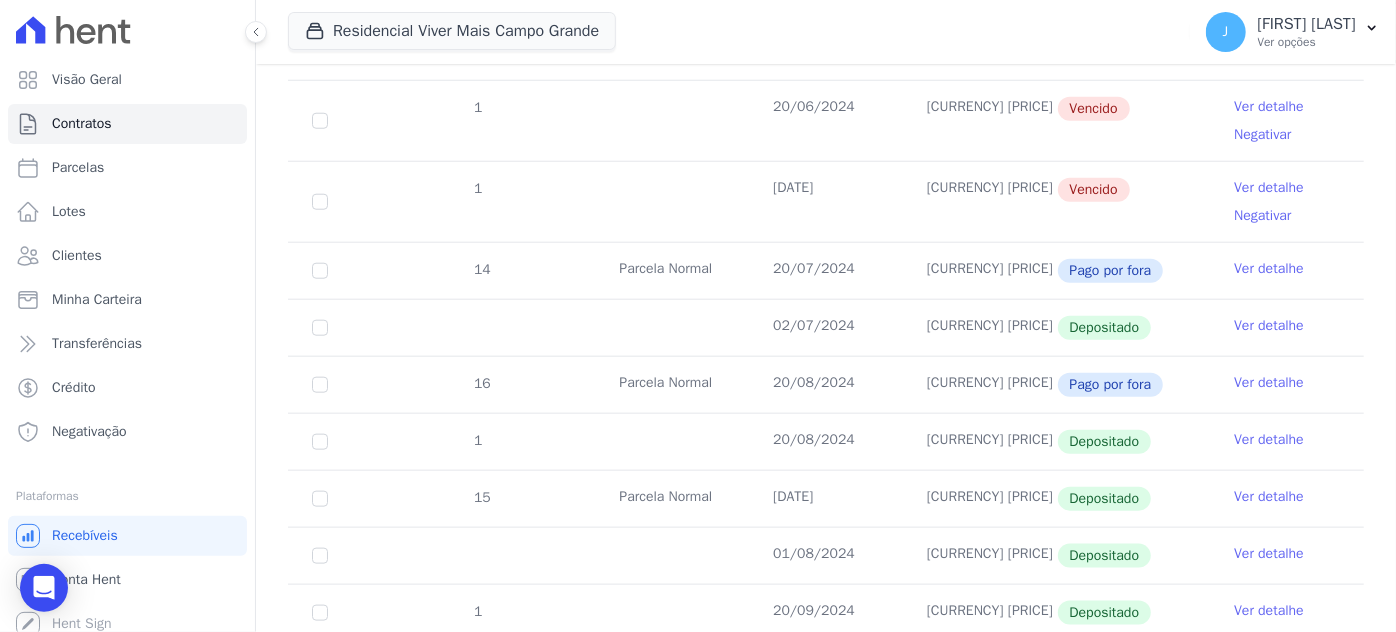 scroll, scrollTop: 1000, scrollLeft: 0, axis: vertical 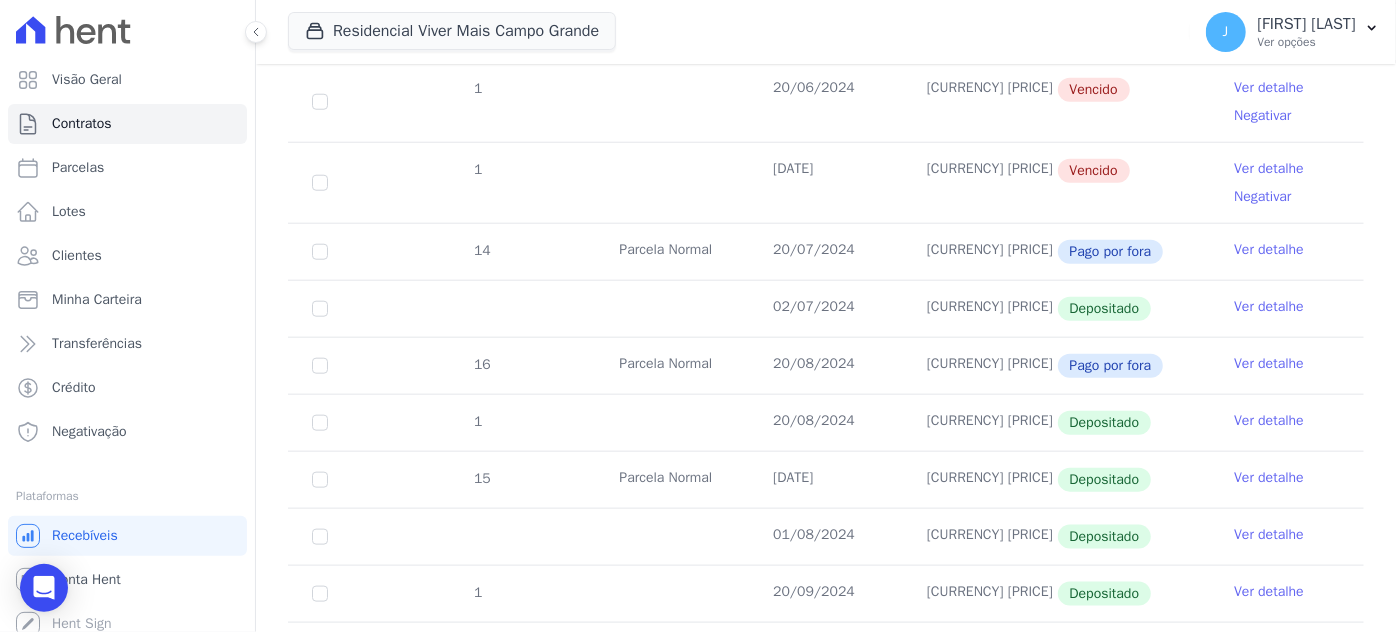 click on "Ver detalhe" at bounding box center [1269, 535] 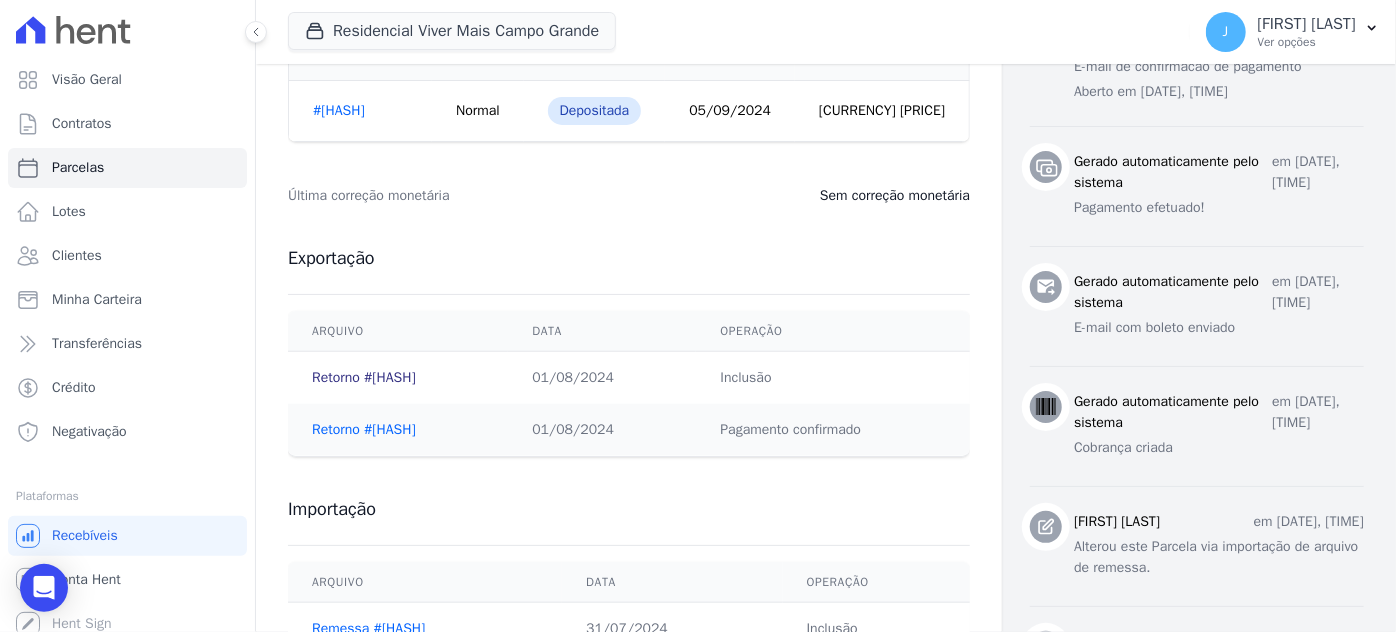 scroll, scrollTop: 990, scrollLeft: 0, axis: vertical 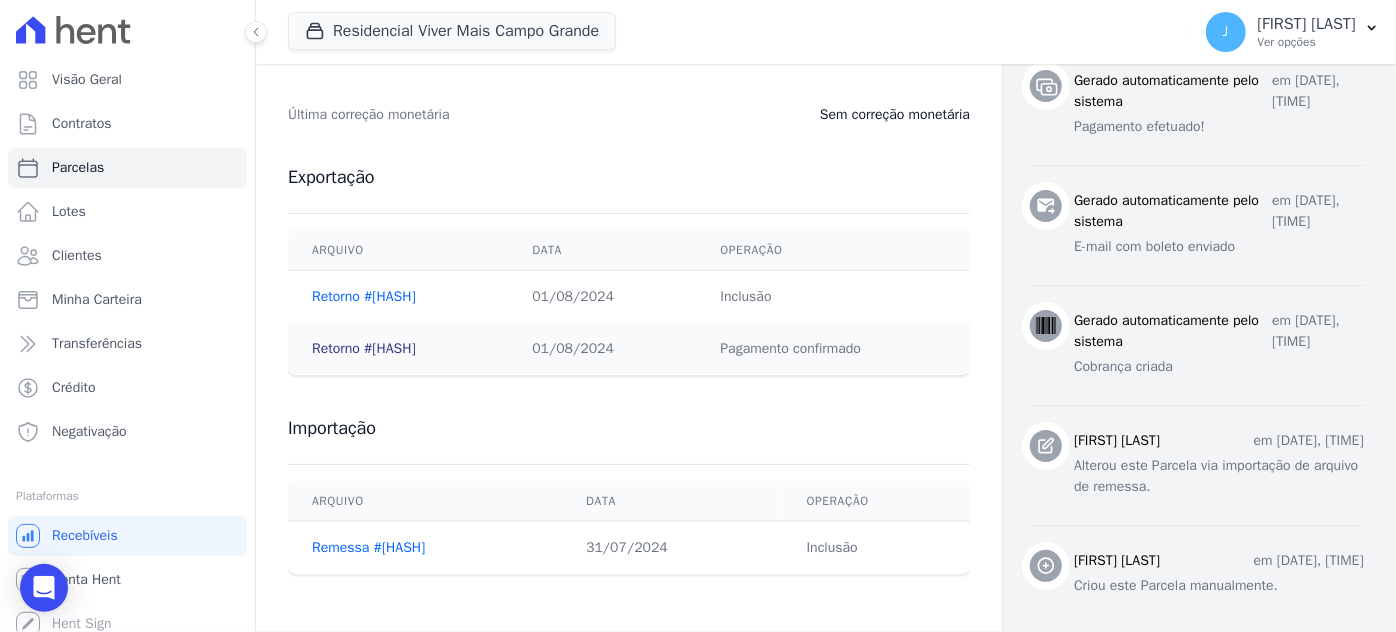 click on "Retorno #a6160a13" at bounding box center [364, 348] 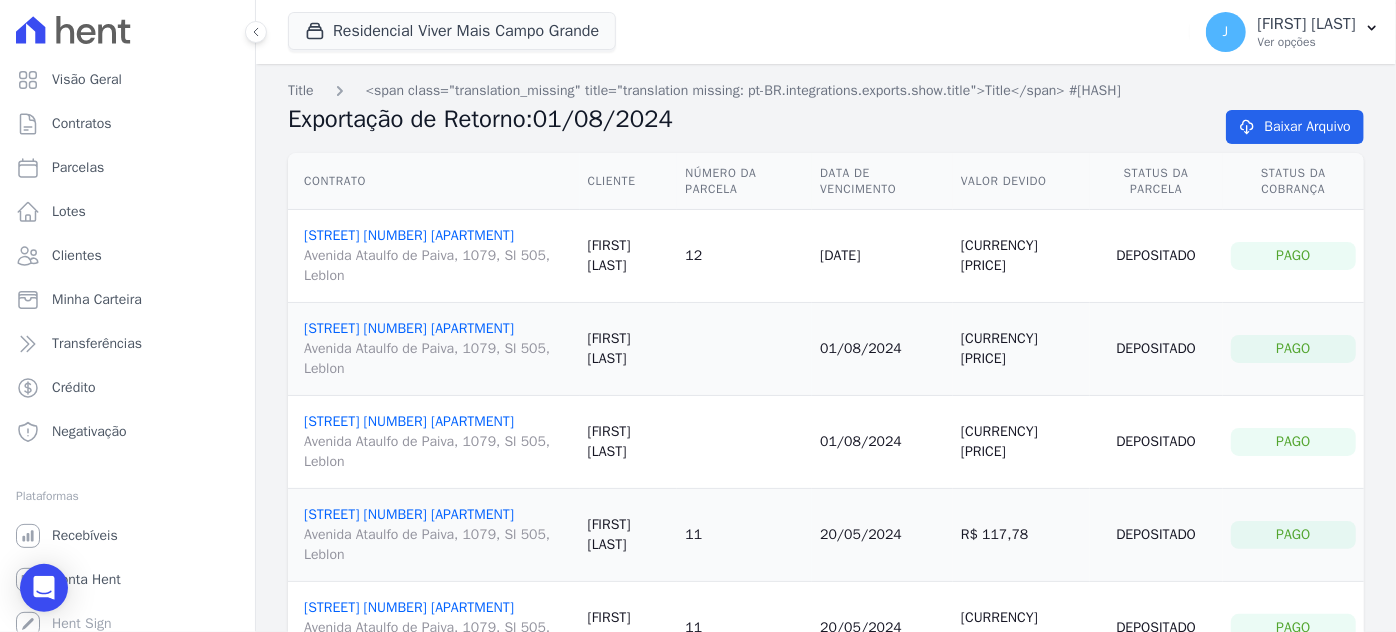 click on "Pago" at bounding box center (1293, 349) 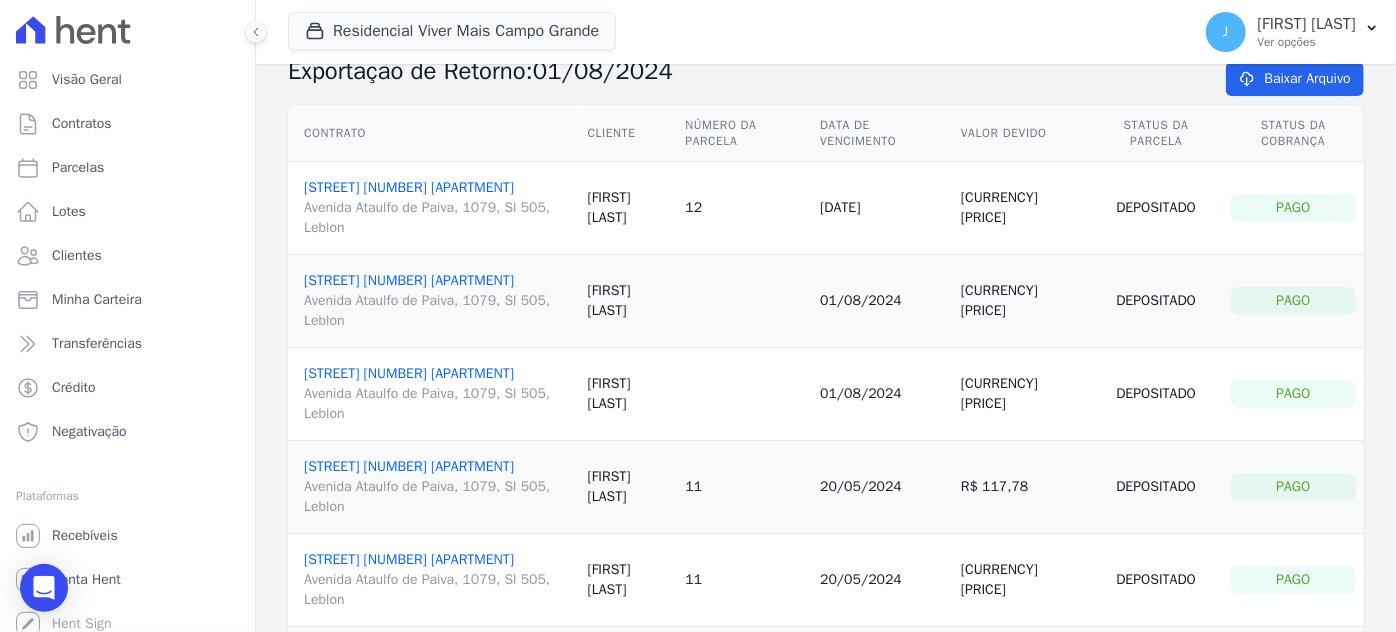 scroll, scrollTop: 0, scrollLeft: 0, axis: both 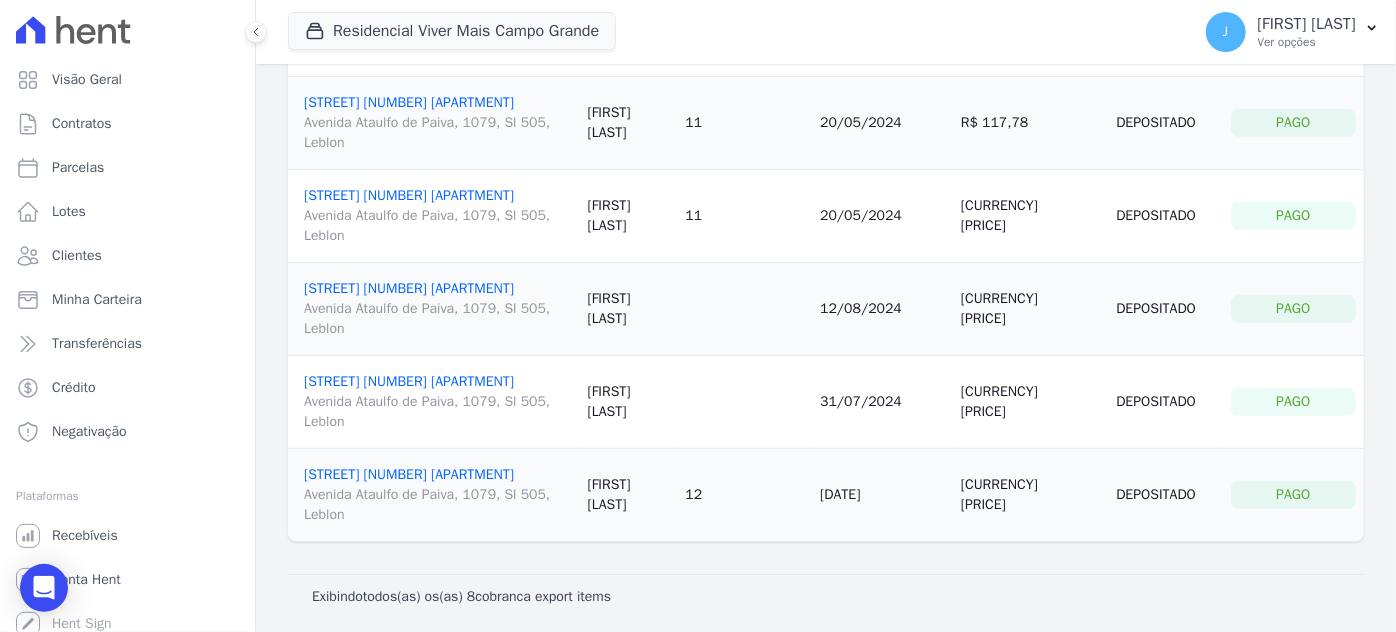 click on "Pago" at bounding box center (1293, 402) 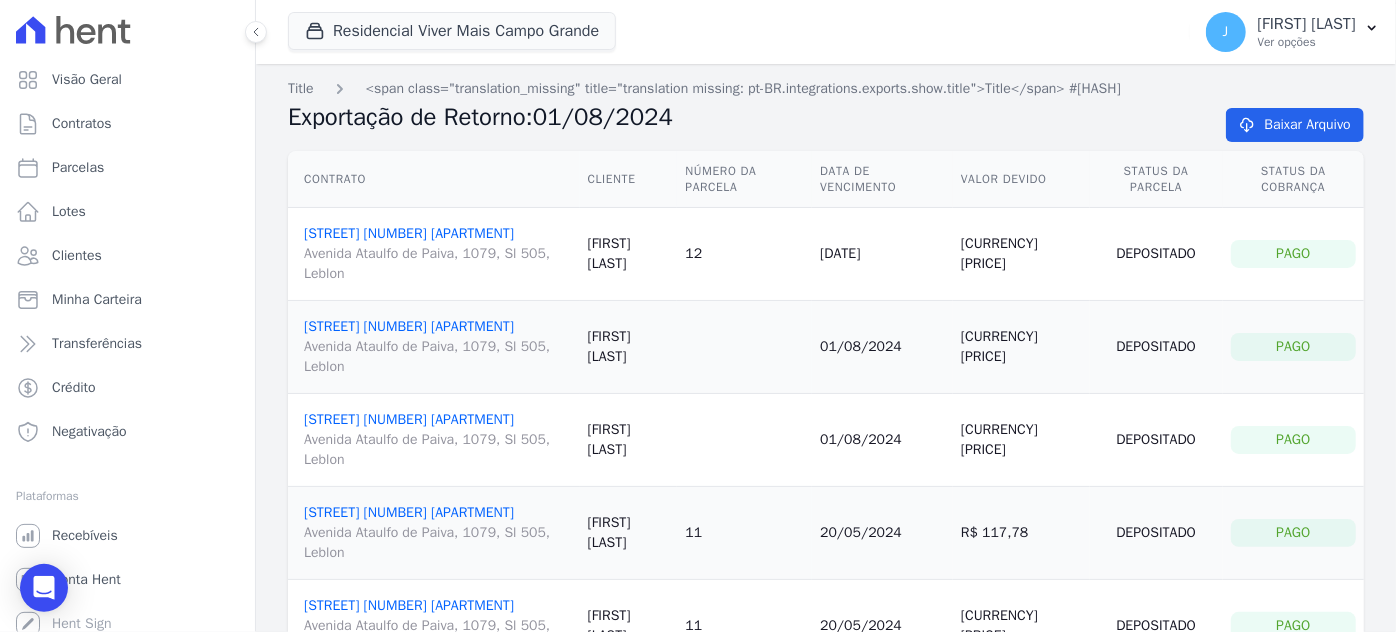 scroll, scrollTop: 0, scrollLeft: 0, axis: both 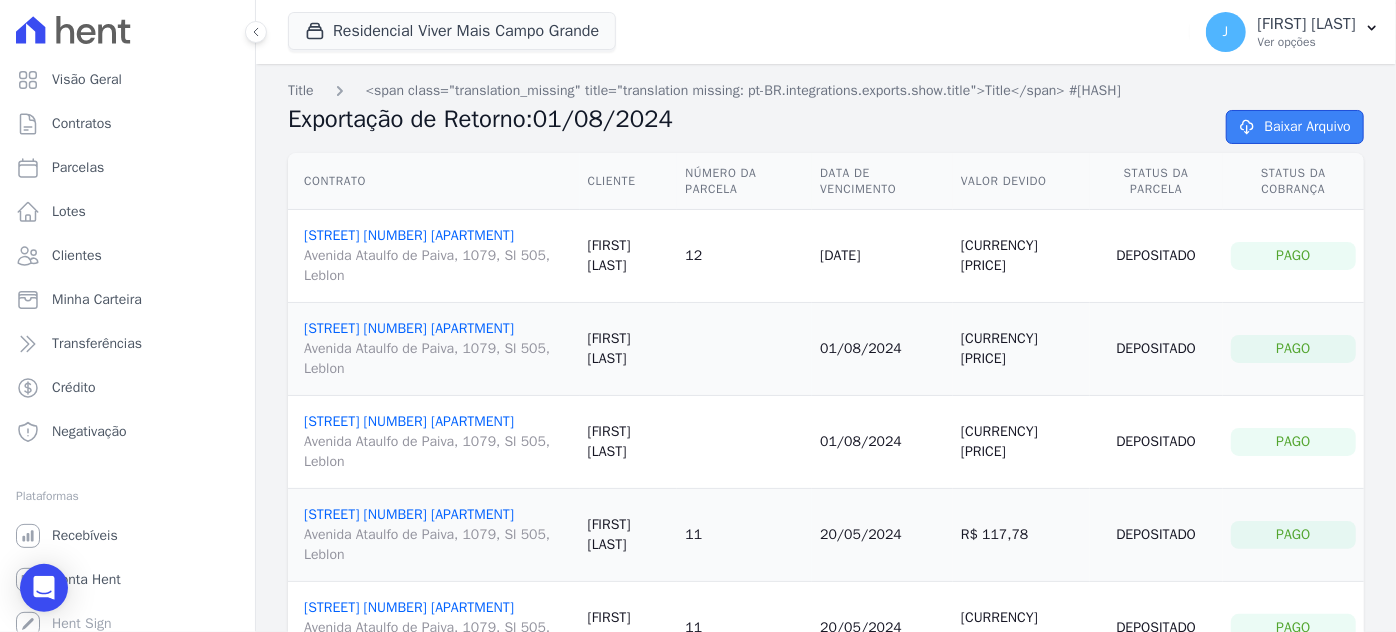 click on "Baixar Arquivo" at bounding box center (1295, 127) 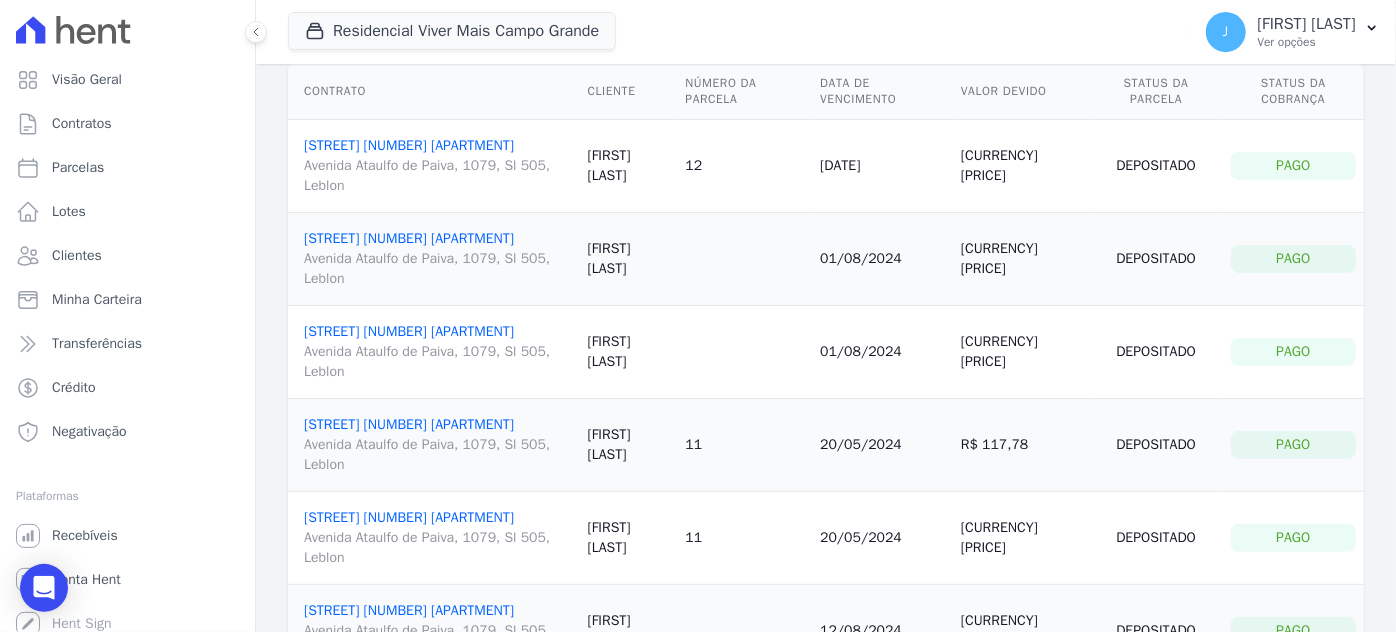 scroll, scrollTop: 0, scrollLeft: 0, axis: both 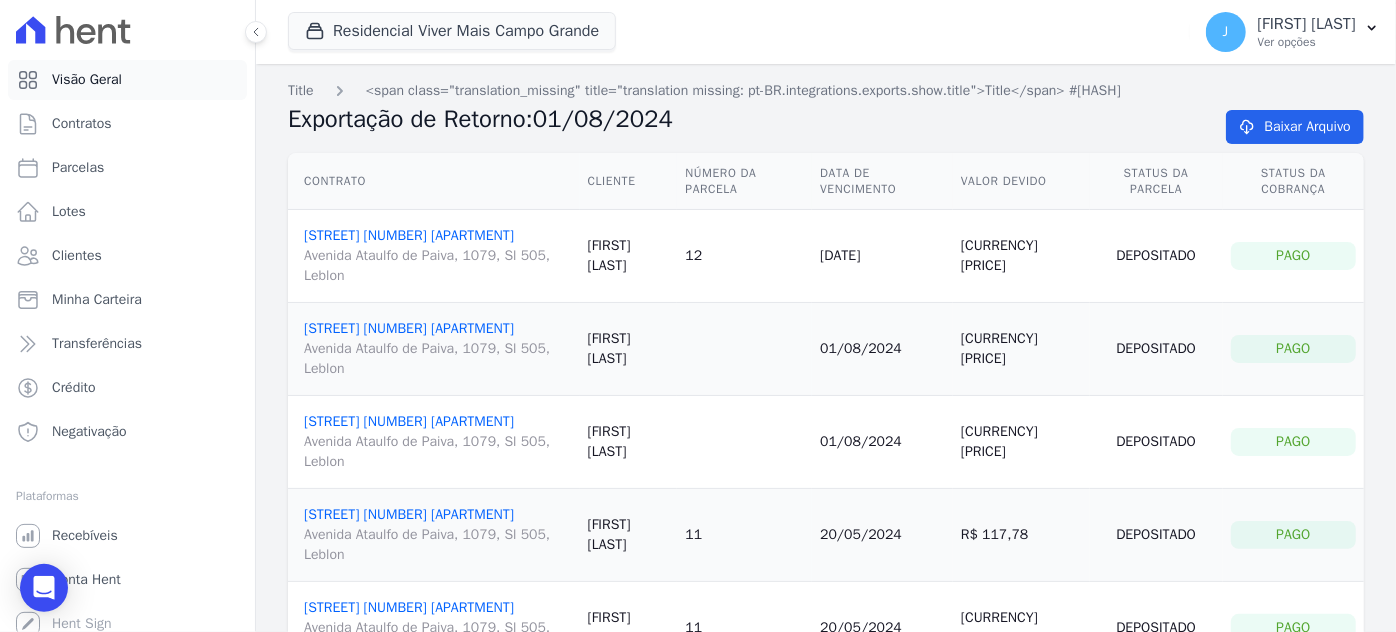 click on "Visão Geral" at bounding box center [87, 80] 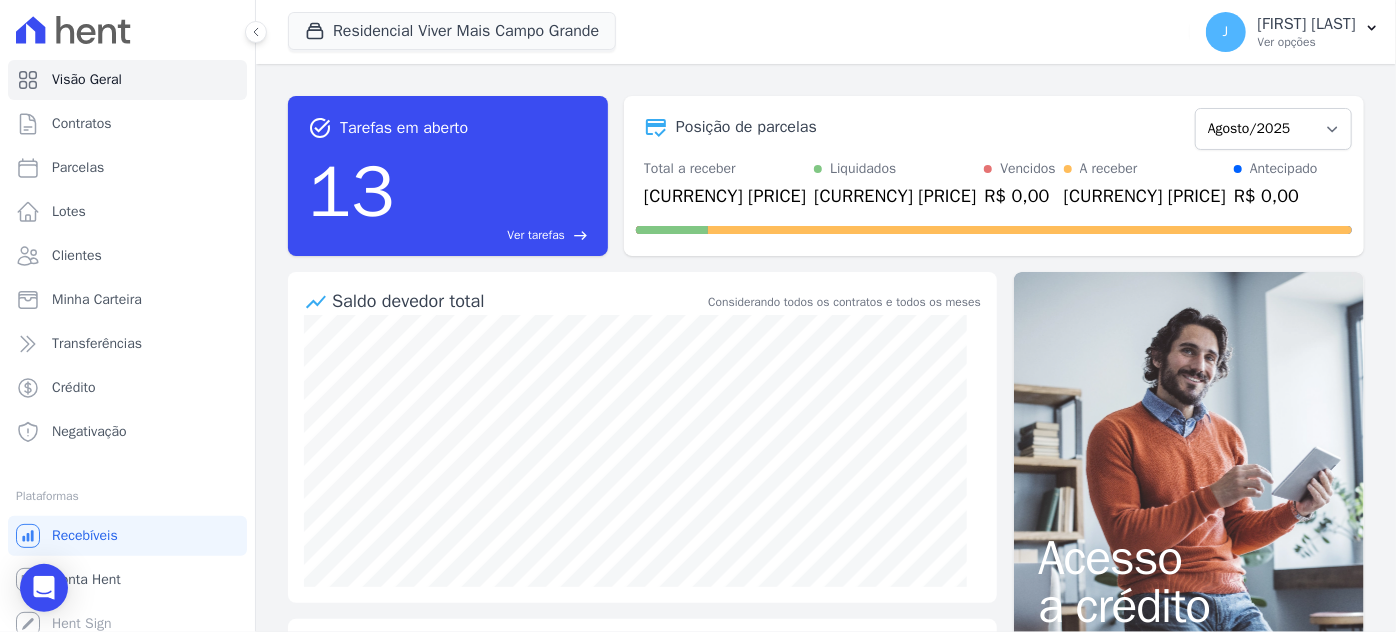 click on "13" at bounding box center [351, 192] 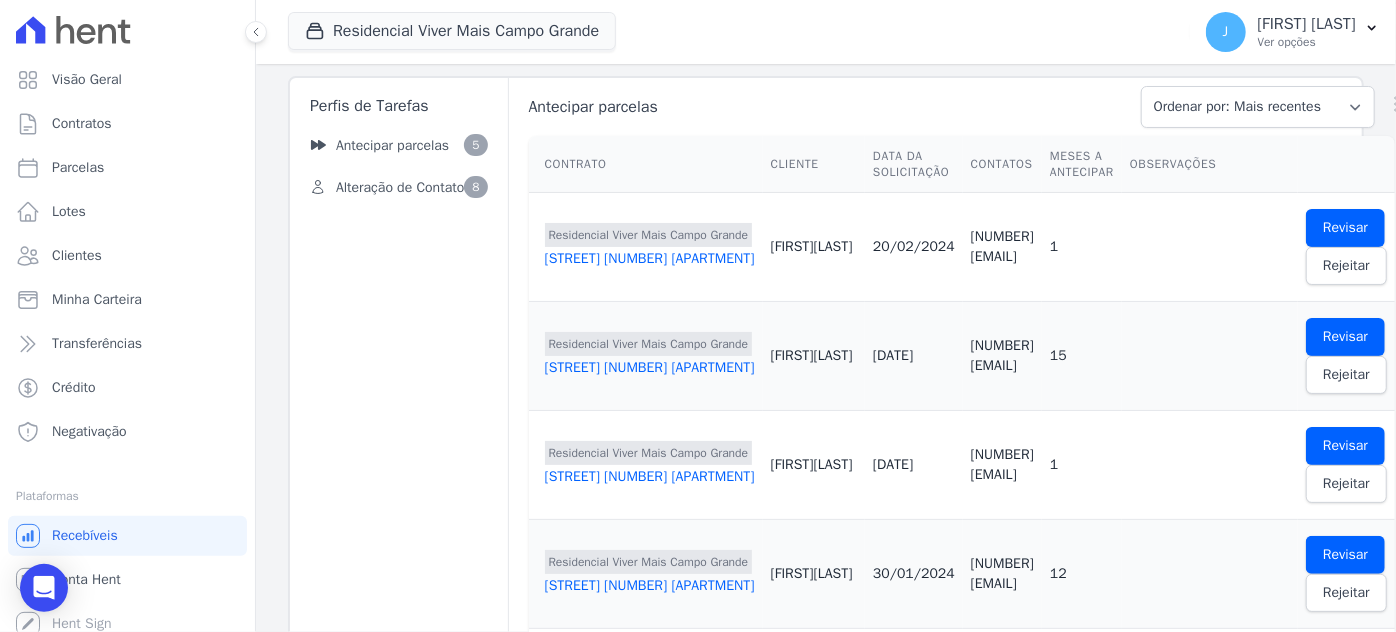scroll, scrollTop: 0, scrollLeft: 0, axis: both 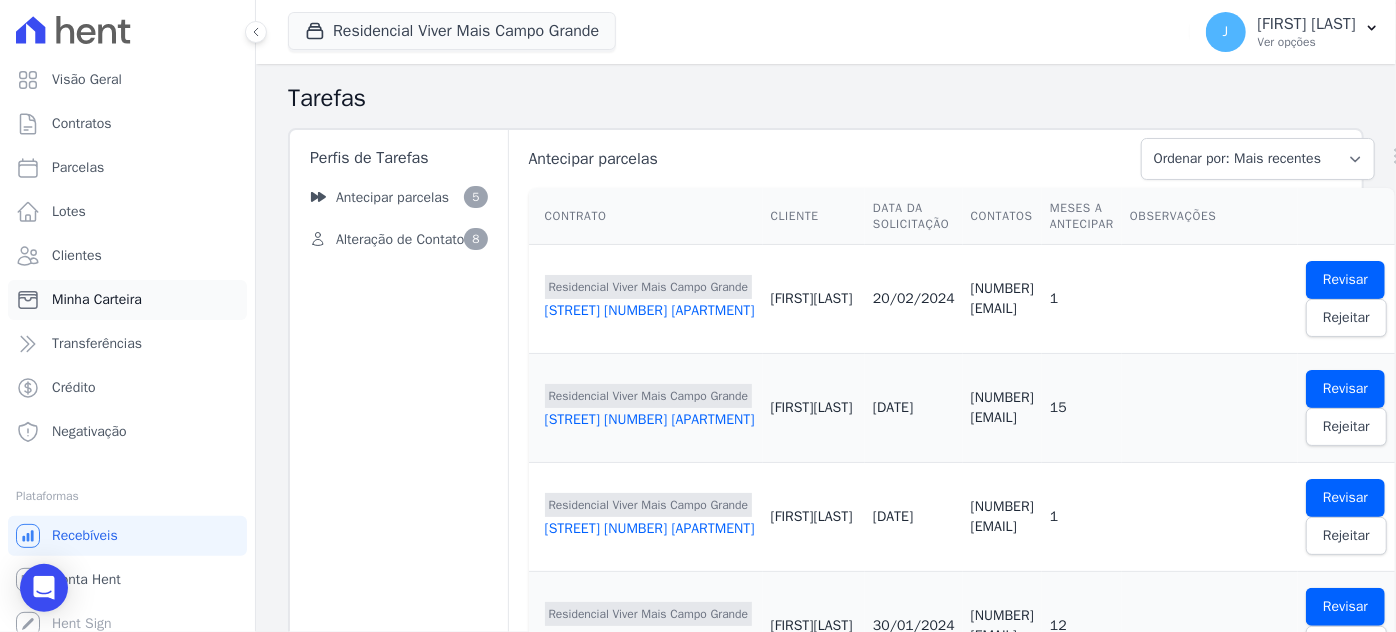 click on "Minha Carteira" at bounding box center (97, 300) 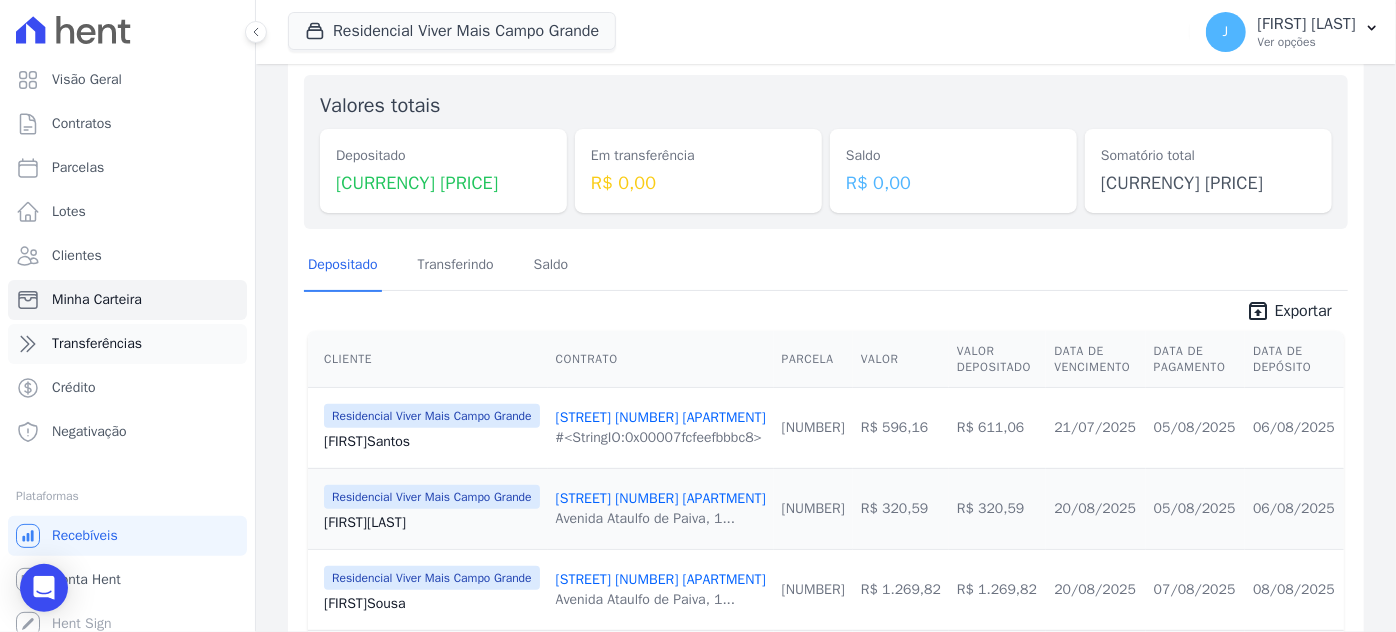 scroll, scrollTop: 181, scrollLeft: 0, axis: vertical 